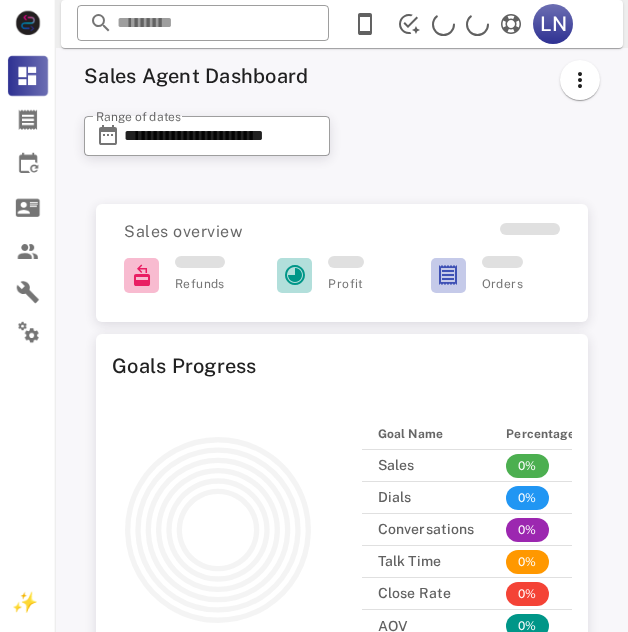 scroll, scrollTop: 0, scrollLeft: 0, axis: both 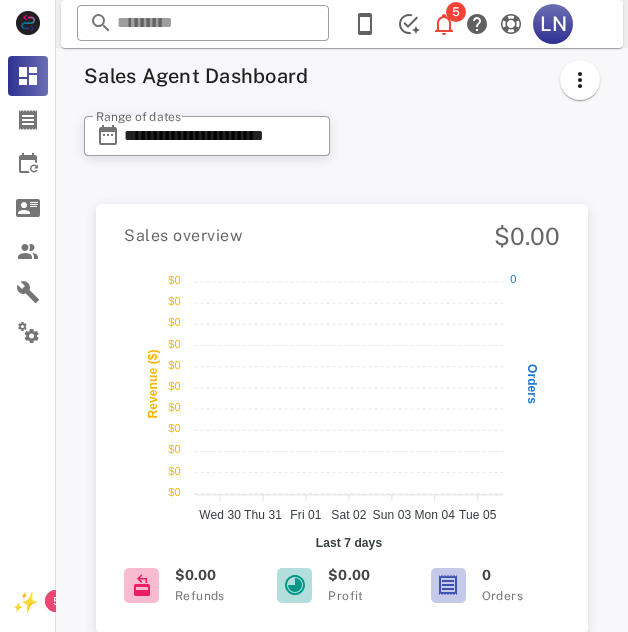 click on "**********" at bounding box center [342, 114] 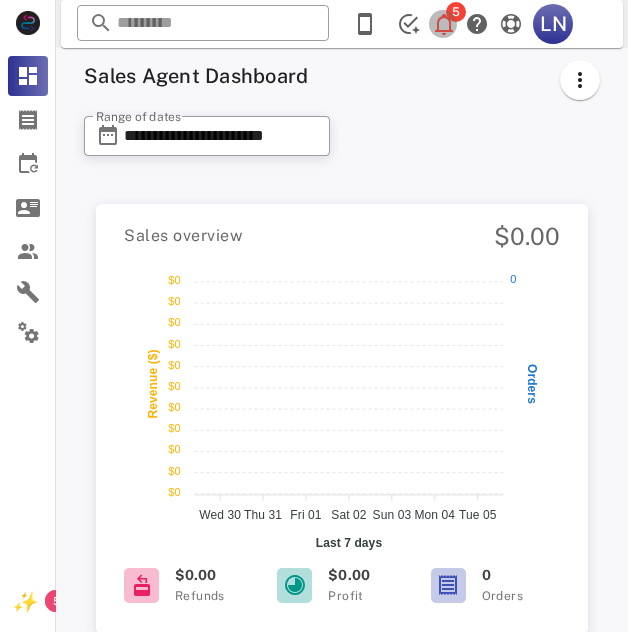 click at bounding box center [444, 24] 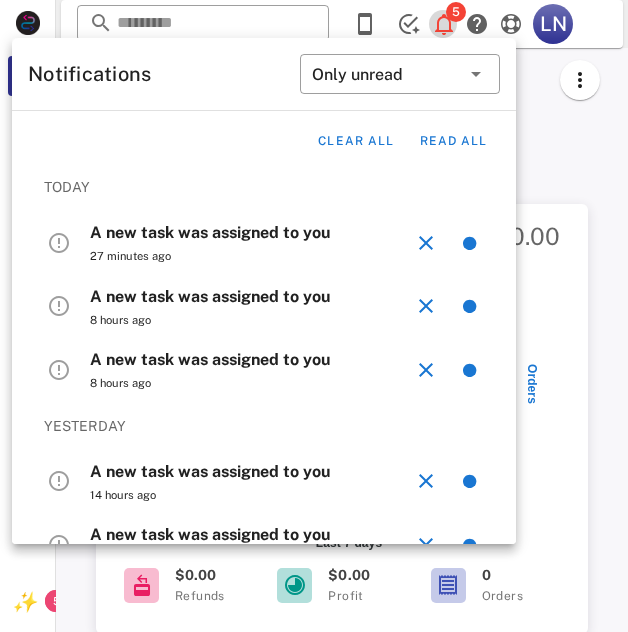 click at bounding box center [444, 24] 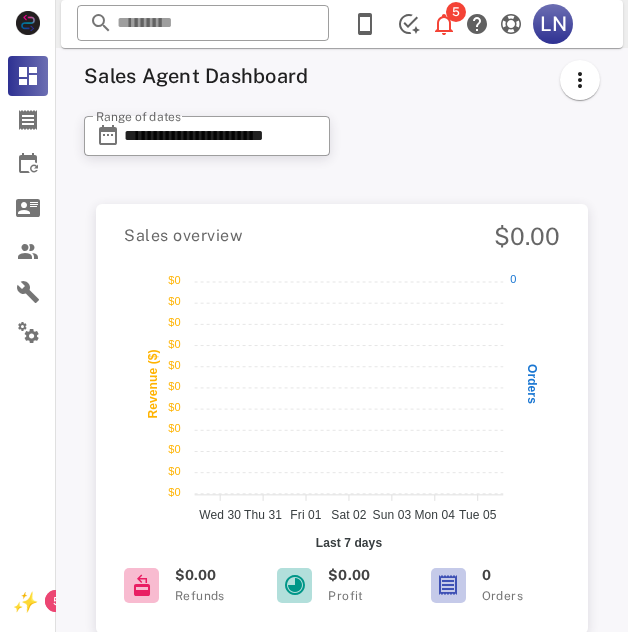 click on "**********" at bounding box center [342, 114] 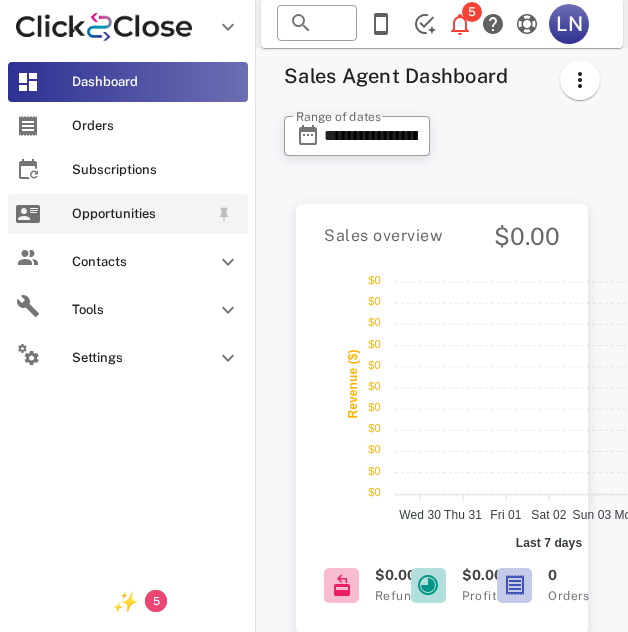 click on "Opportunities" at bounding box center [128, 214] 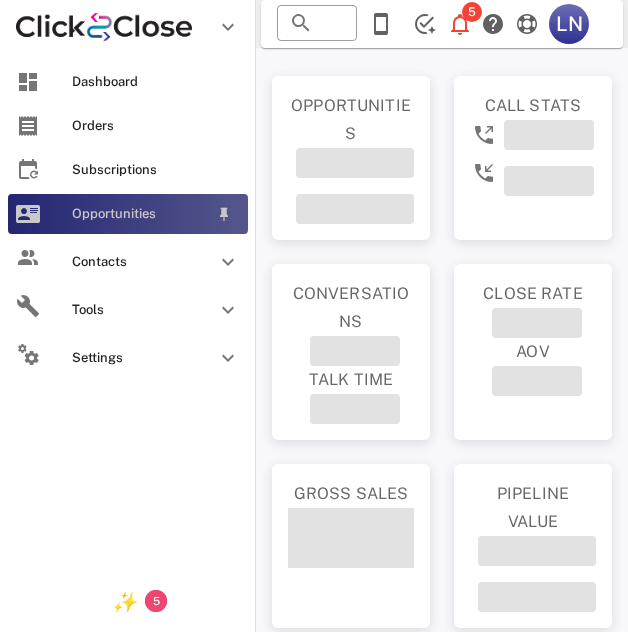 click on "Opportunities" at bounding box center [128, 214] 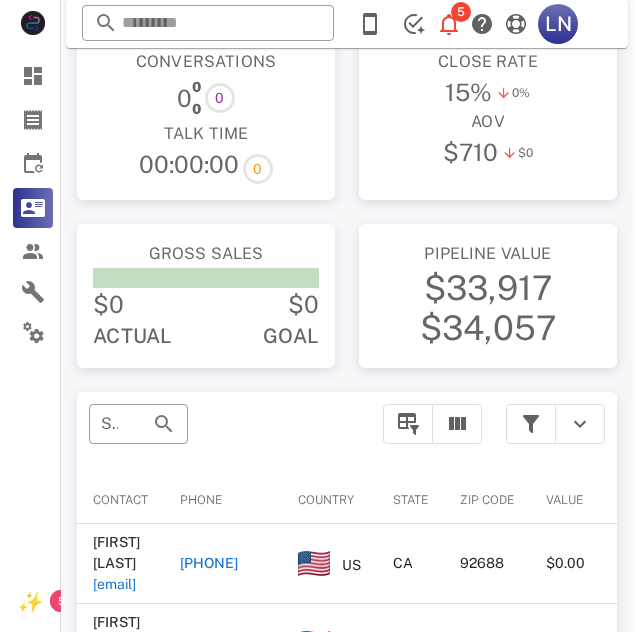 scroll, scrollTop: 212, scrollLeft: 0, axis: vertical 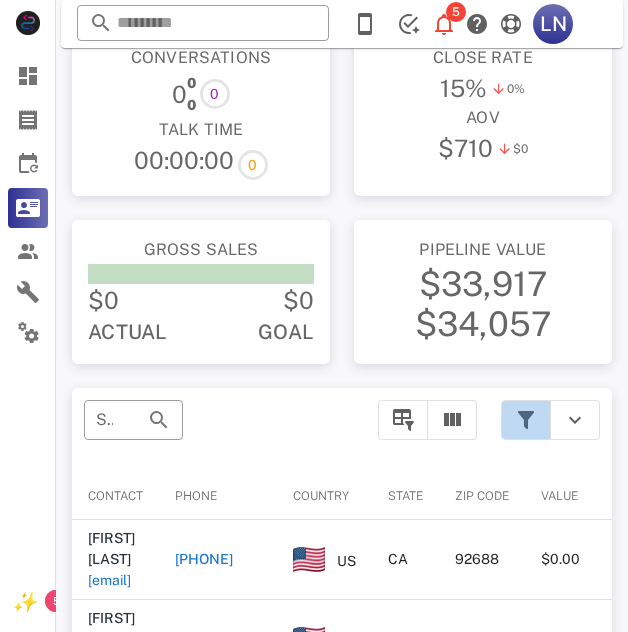 click at bounding box center (526, 420) 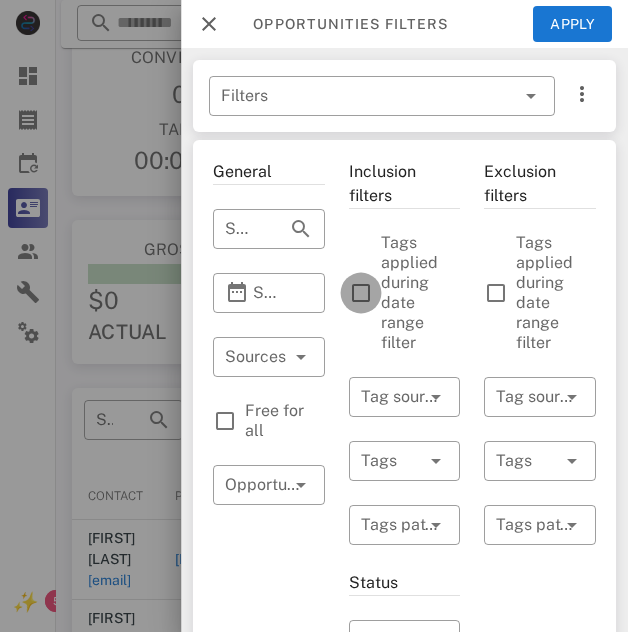 click at bounding box center (361, 293) 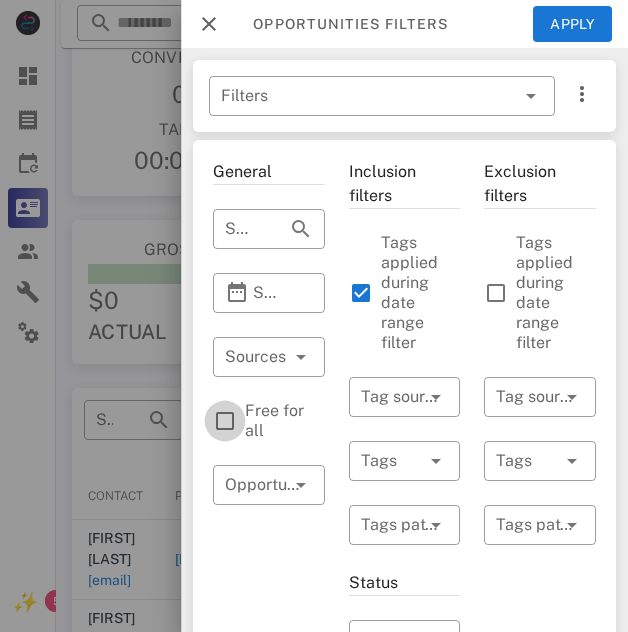 click at bounding box center (225, 421) 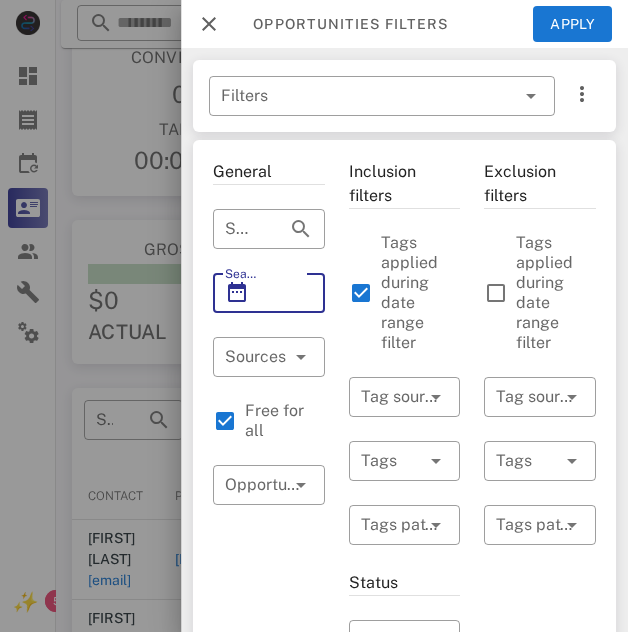 click on "Search Date Range" at bounding box center (269, 293) 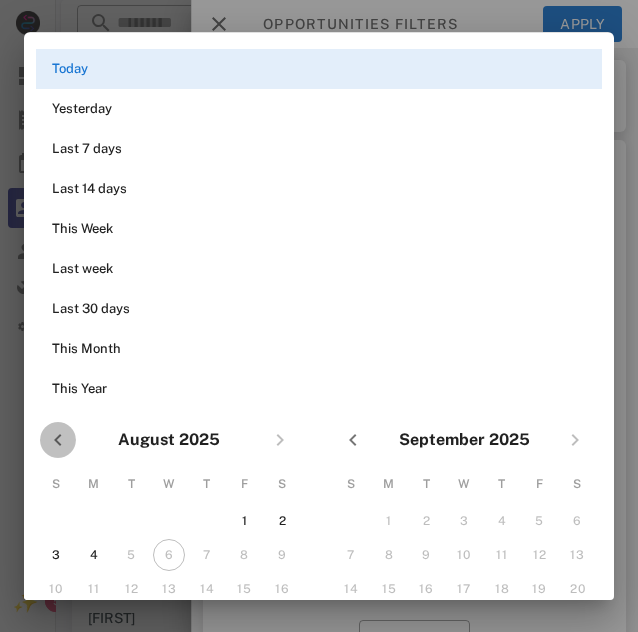 click at bounding box center (58, 440) 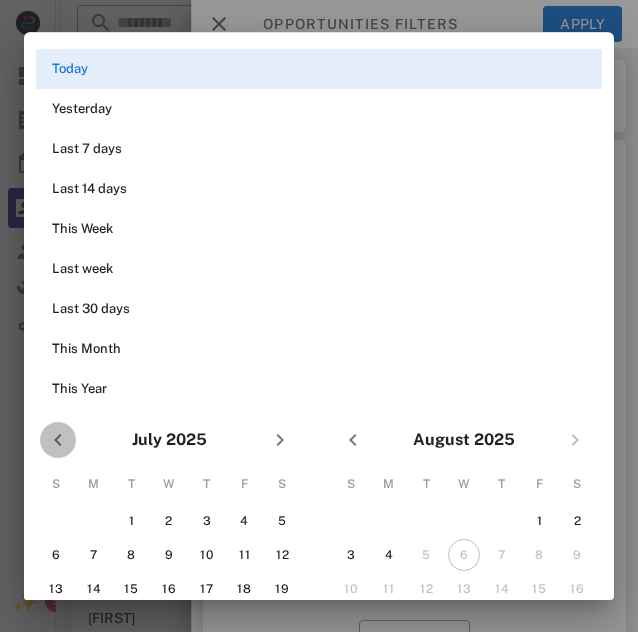 click at bounding box center (58, 440) 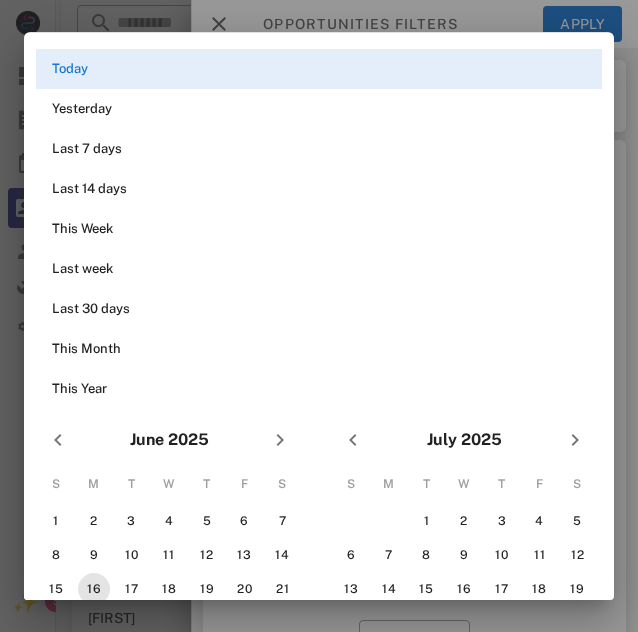 click on "16" at bounding box center (94, 589) 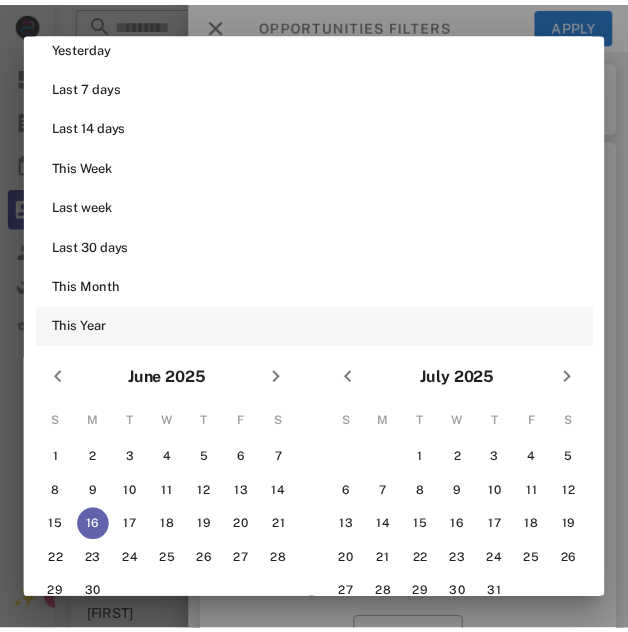 scroll, scrollTop: 143, scrollLeft: 0, axis: vertical 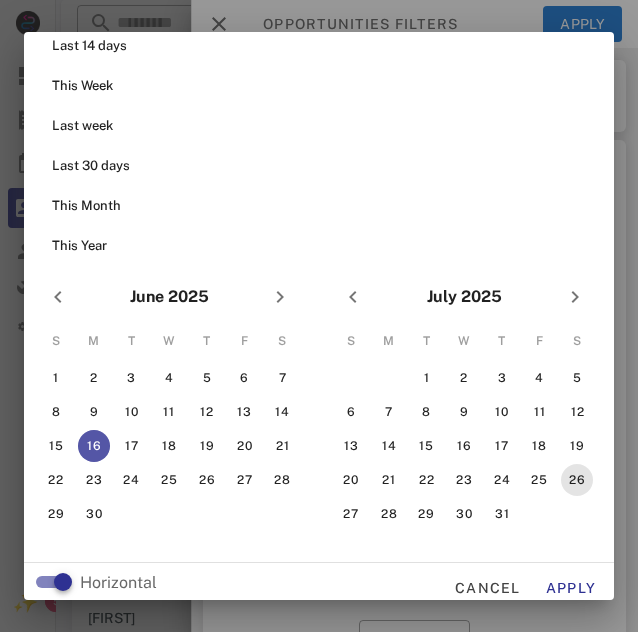 click on "26" at bounding box center (577, 480) 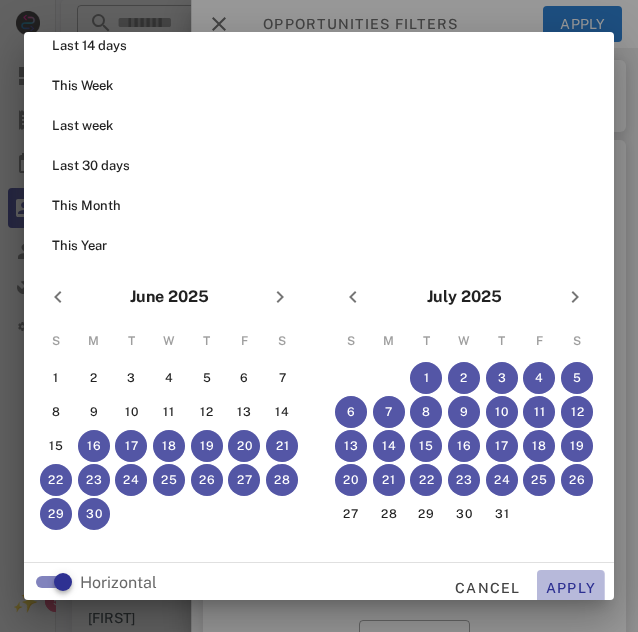 click on "Apply" at bounding box center (571, 588) 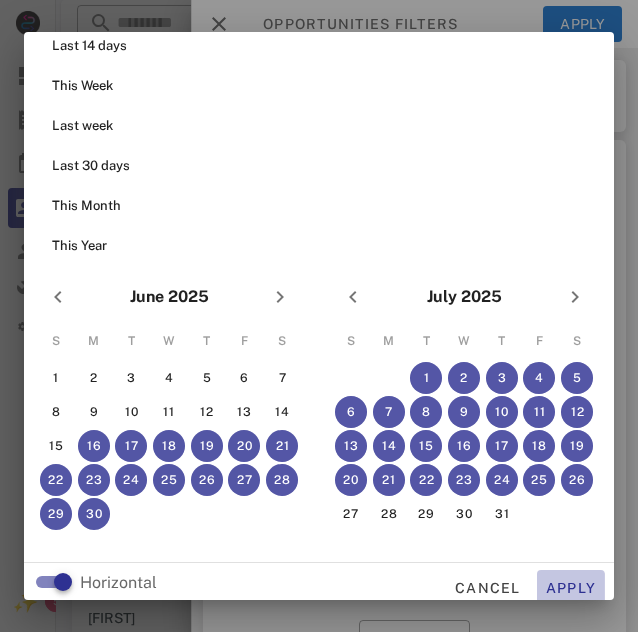 type on "**********" 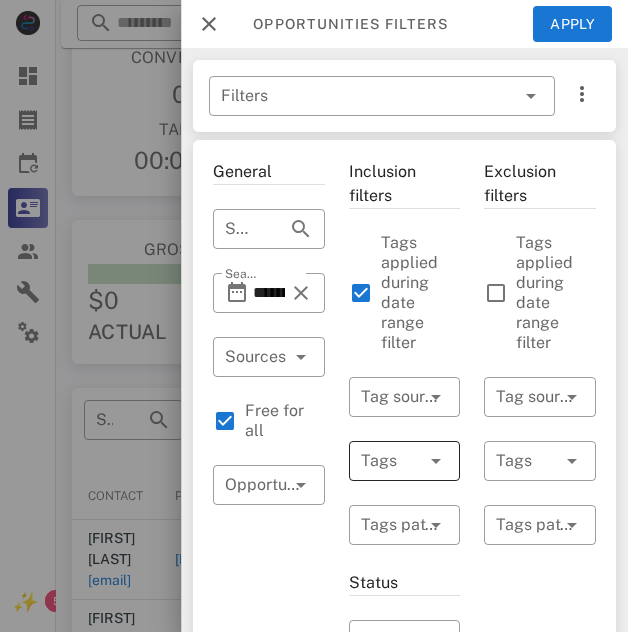 click at bounding box center (408, 461) 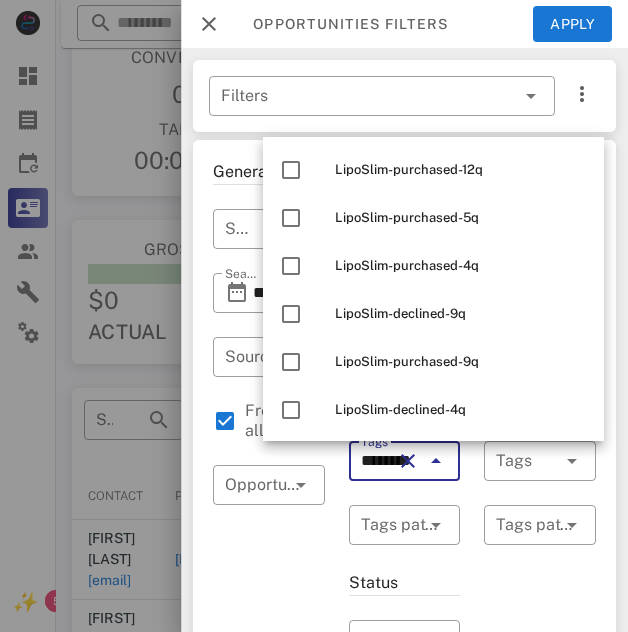scroll, scrollTop: 1736, scrollLeft: 0, axis: vertical 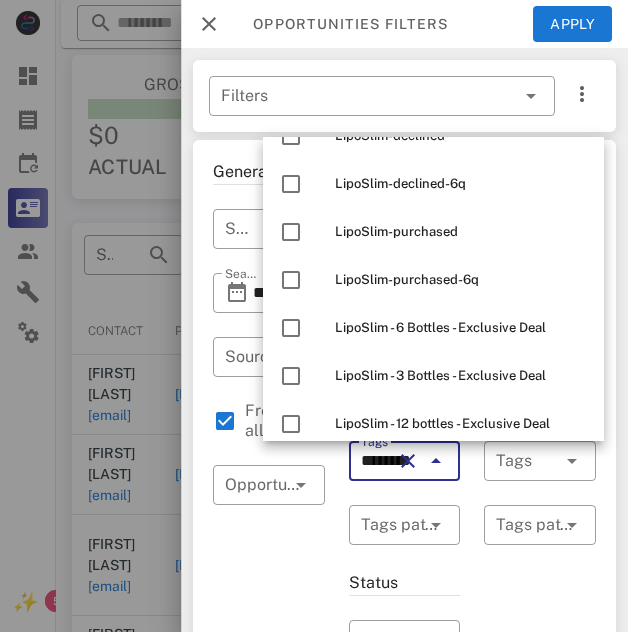 type on "********" 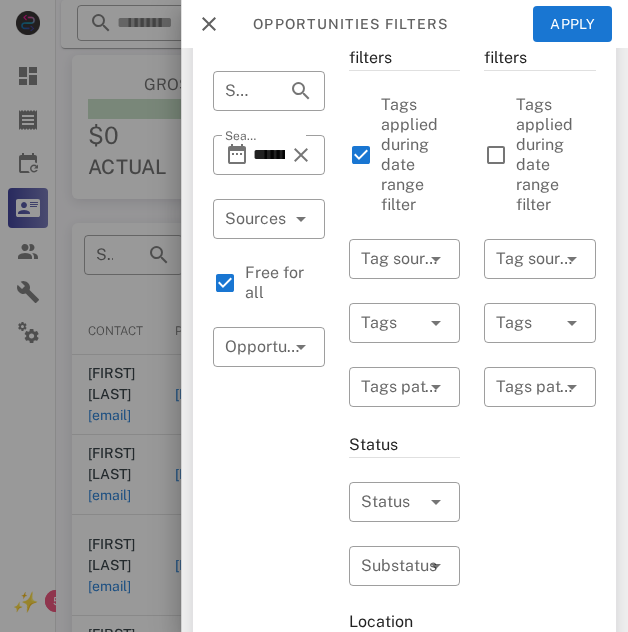 scroll, scrollTop: 138, scrollLeft: 0, axis: vertical 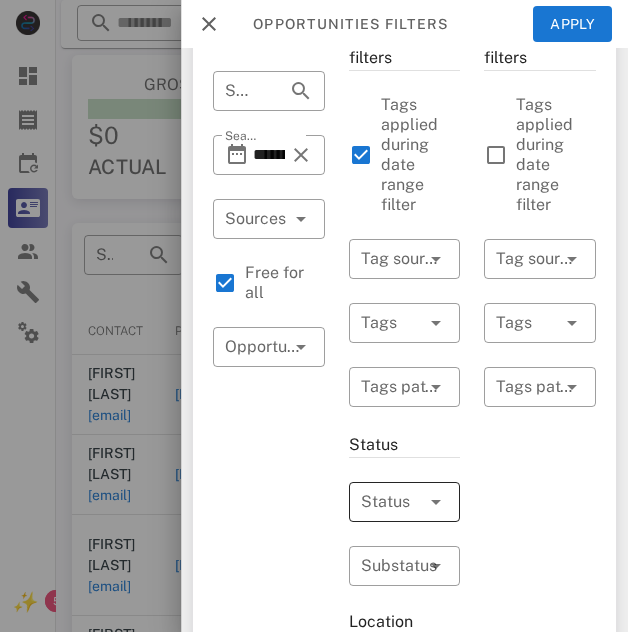 click at bounding box center [408, 502] 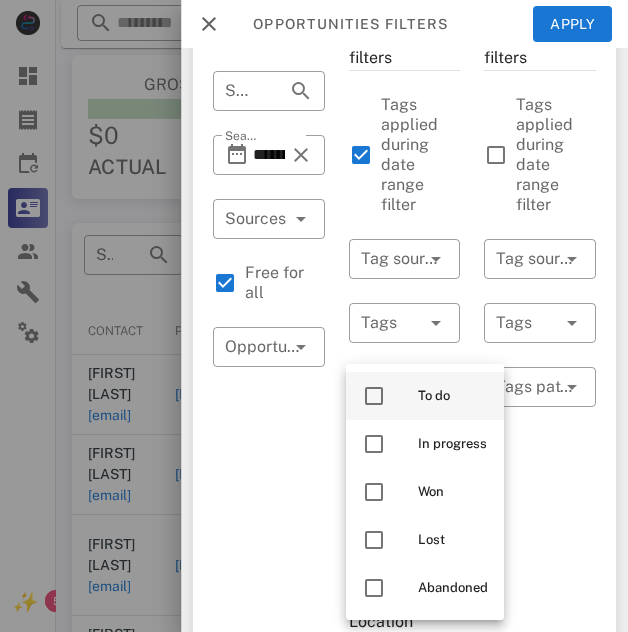 click at bounding box center [374, 396] 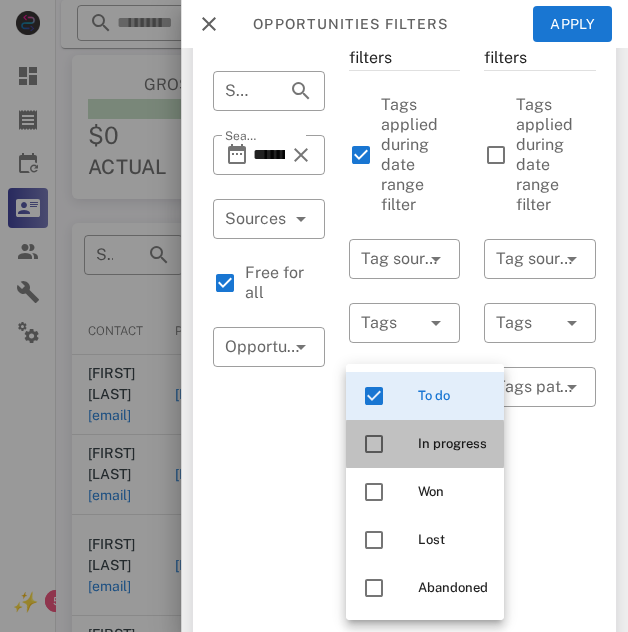 click at bounding box center (374, 444) 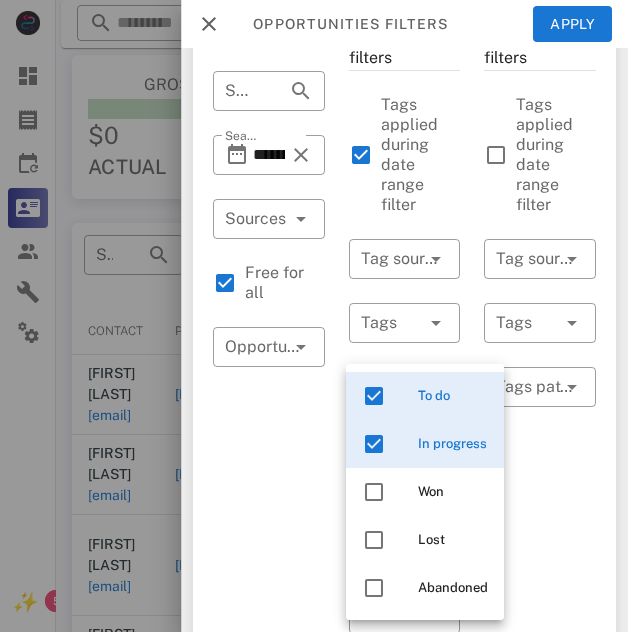 click on "**********" at bounding box center (269, 679) 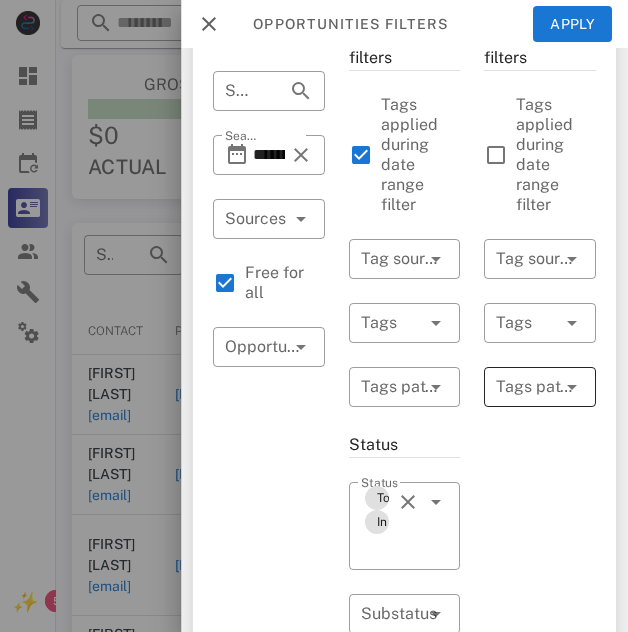 click at bounding box center [526, 387] 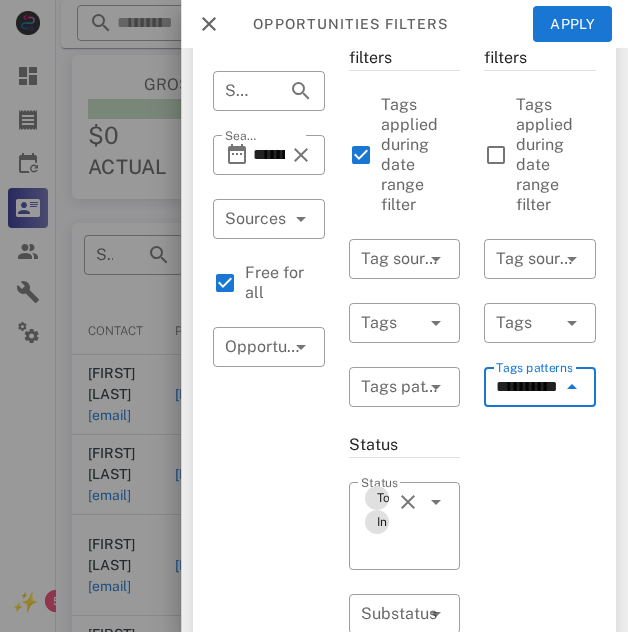 scroll, scrollTop: 0, scrollLeft: 6, axis: horizontal 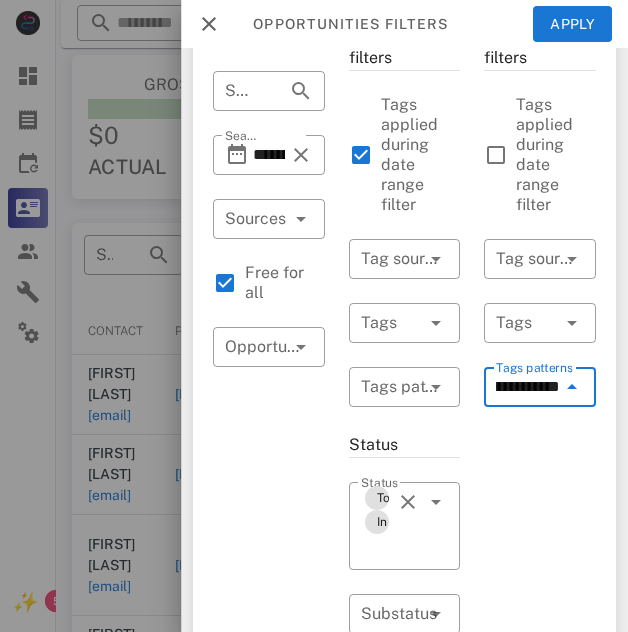 type on "**********" 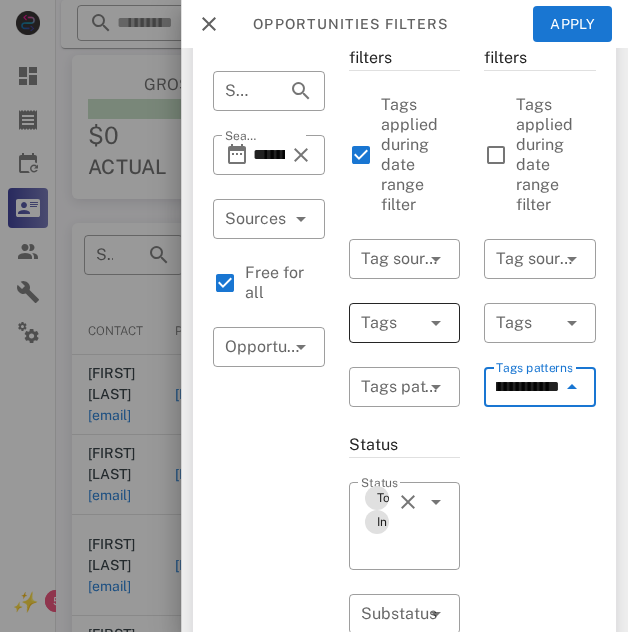 click at bounding box center [377, 323] 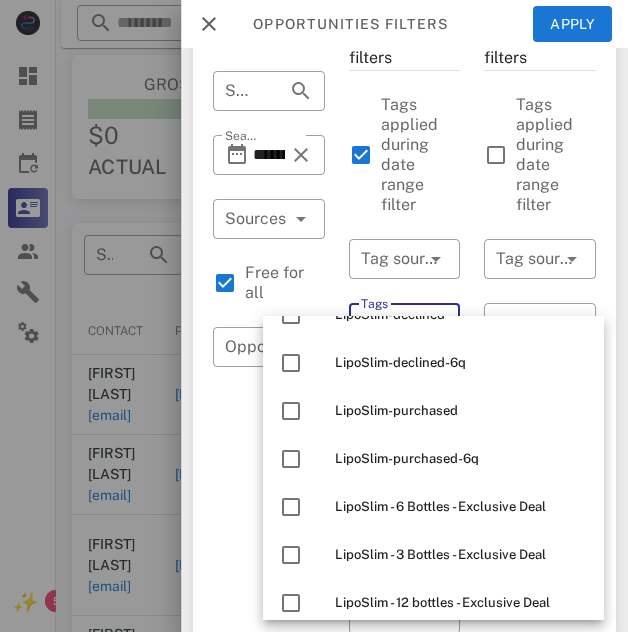 scroll, scrollTop: 0, scrollLeft: 0, axis: both 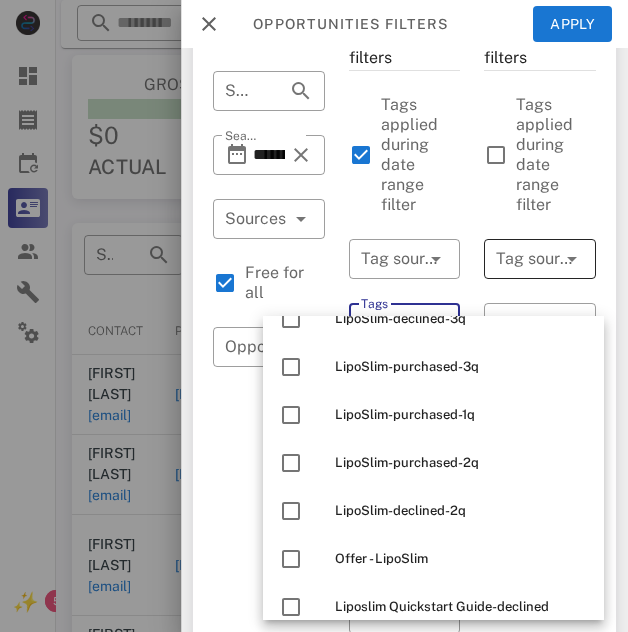 click at bounding box center (512, 259) 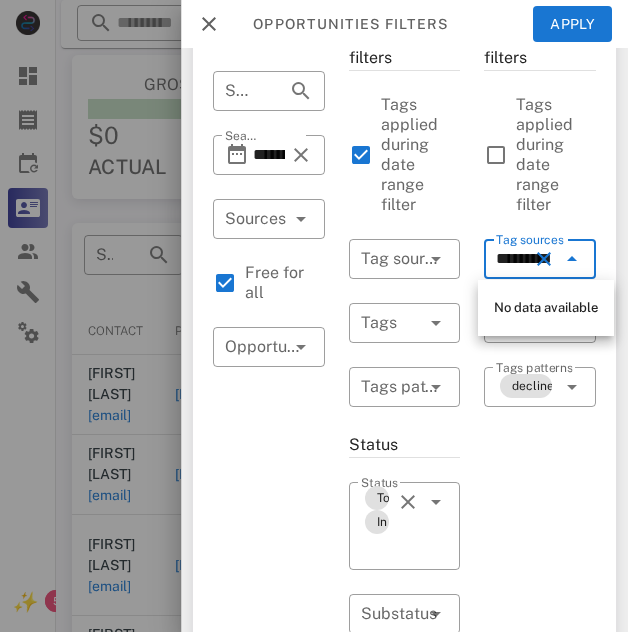 type on "**********" 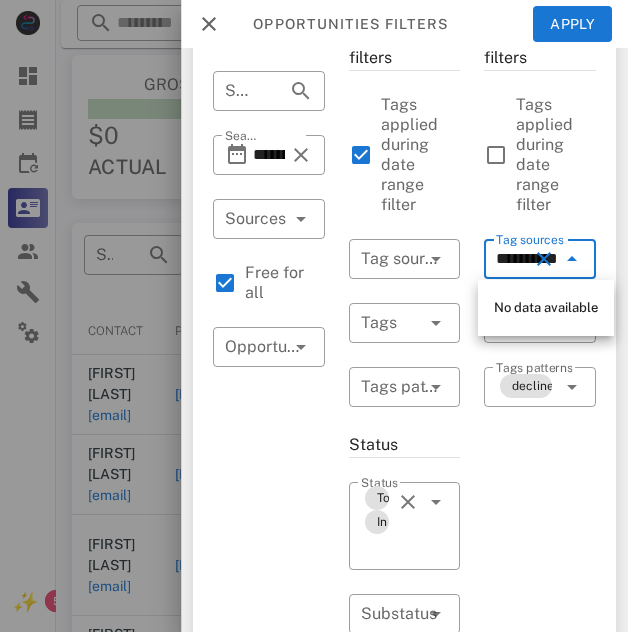 scroll, scrollTop: 0, scrollLeft: 12, axis: horizontal 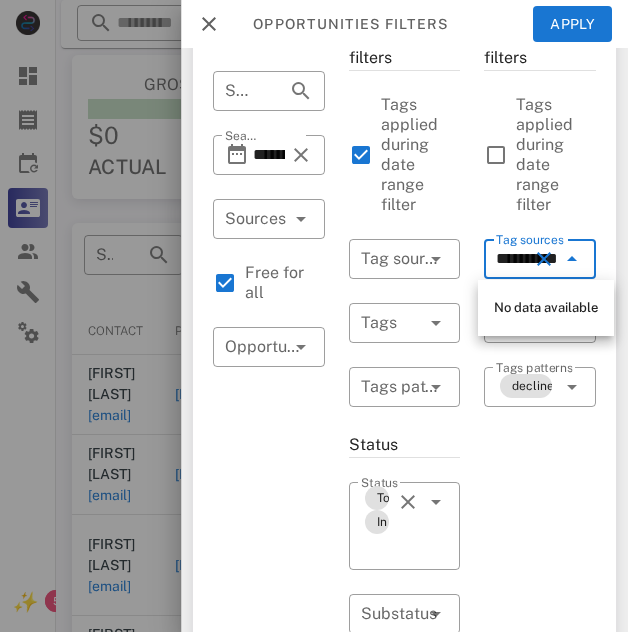 click at bounding box center (572, 259) 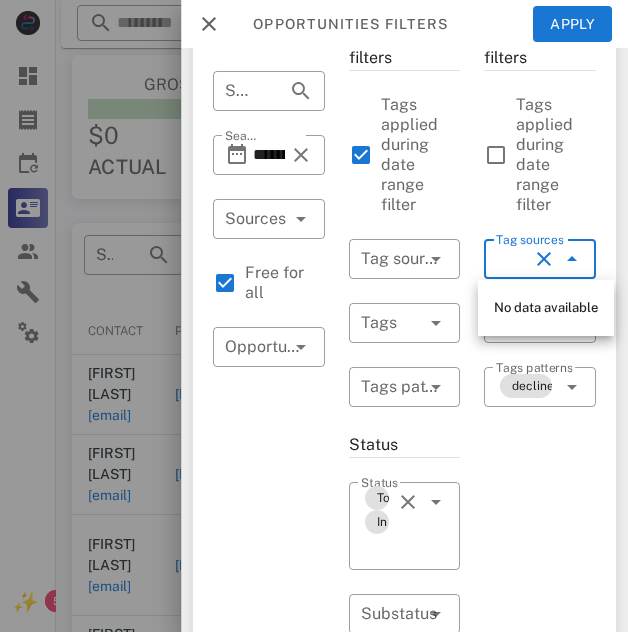scroll, scrollTop: 0, scrollLeft: 0, axis: both 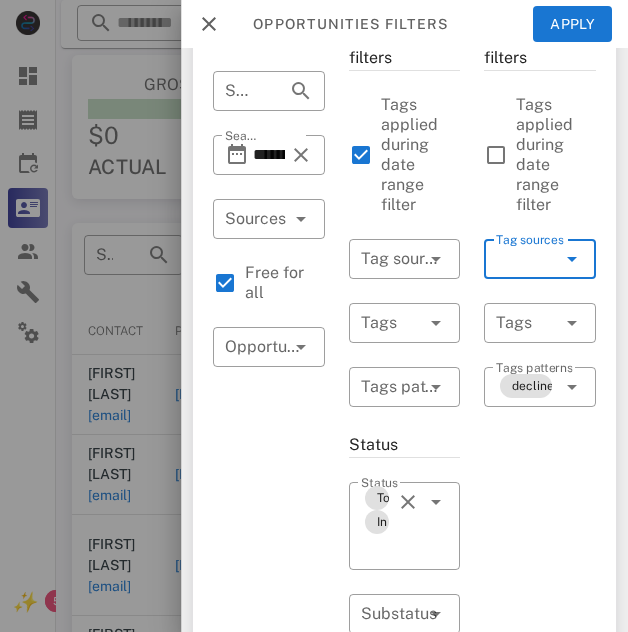 click on "Tag sources" at bounding box center (528, 259) 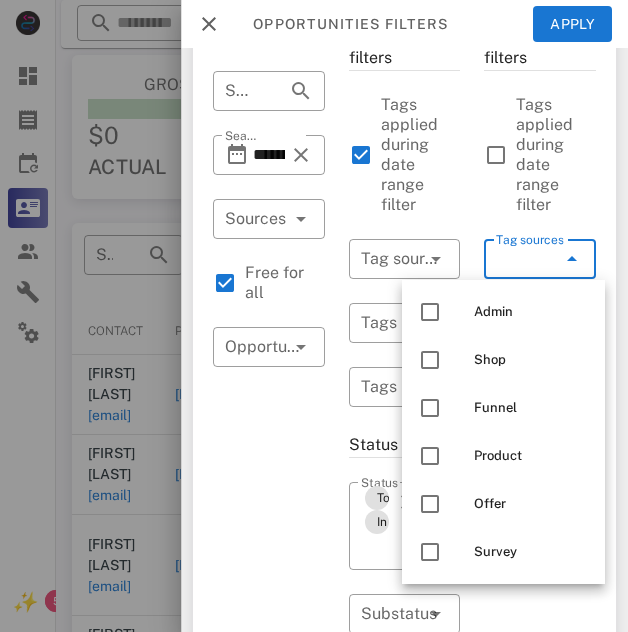 click on "Exclusion filters Tags applied during date range filter ​ Tag sources ​ Tags ​ Tags patterns declines, purchases" at bounding box center [540, 679] 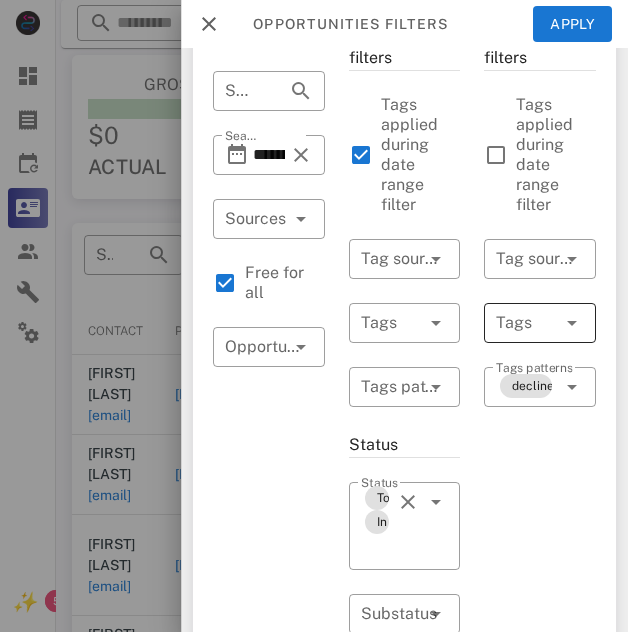 click at bounding box center [512, 323] 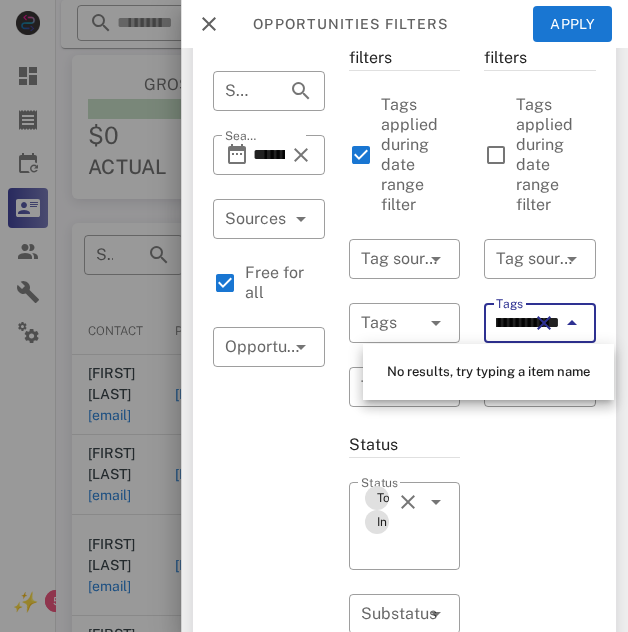 scroll, scrollTop: 0, scrollLeft: 69, axis: horizontal 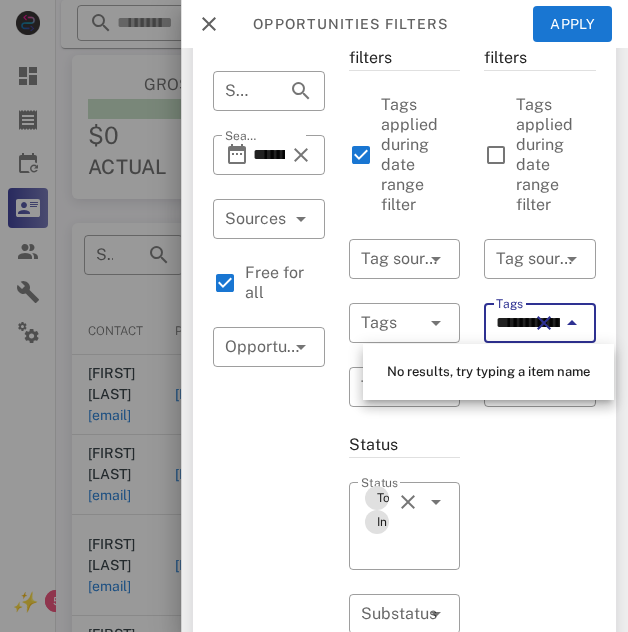 click on "**********" at bounding box center (540, 679) 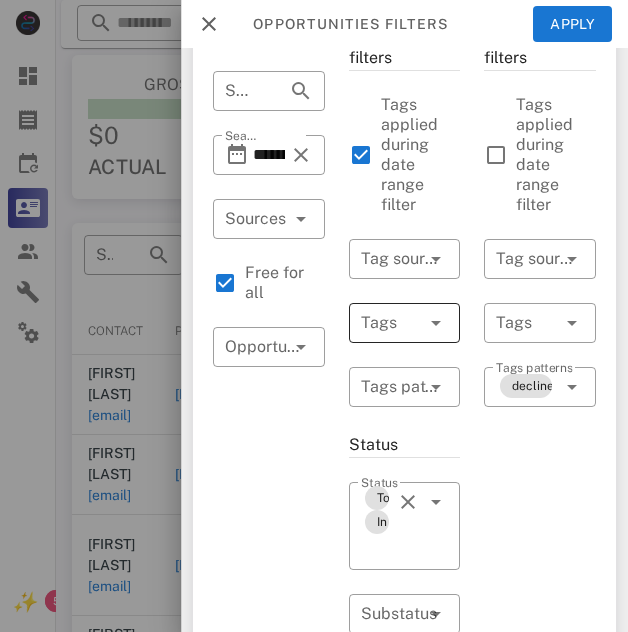 click at bounding box center [377, 323] 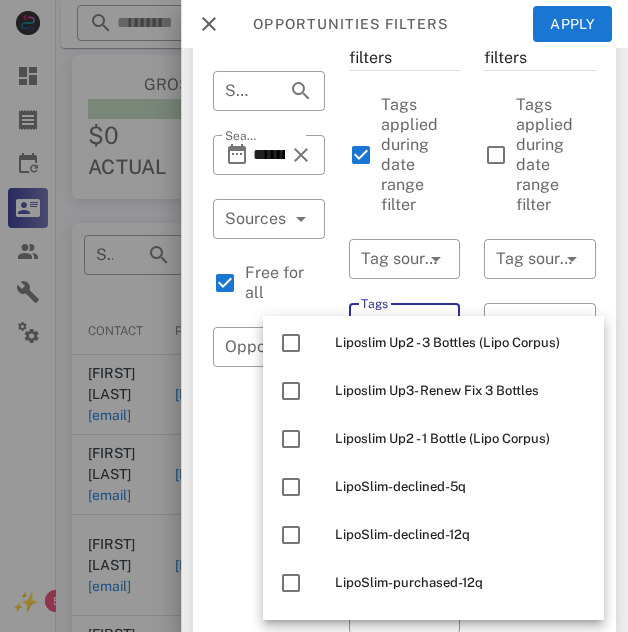 scroll, scrollTop: 1736, scrollLeft: 0, axis: vertical 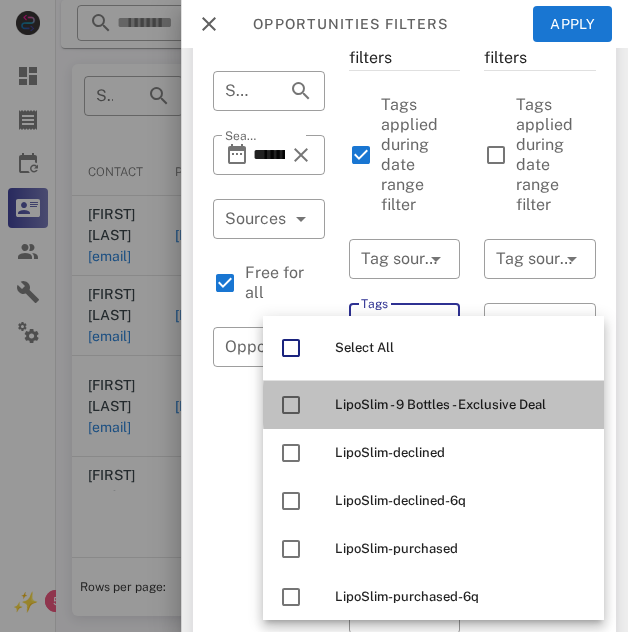 click on "LipoSlim - 9 Bottles - Exclusive Deal" at bounding box center (440, 404) 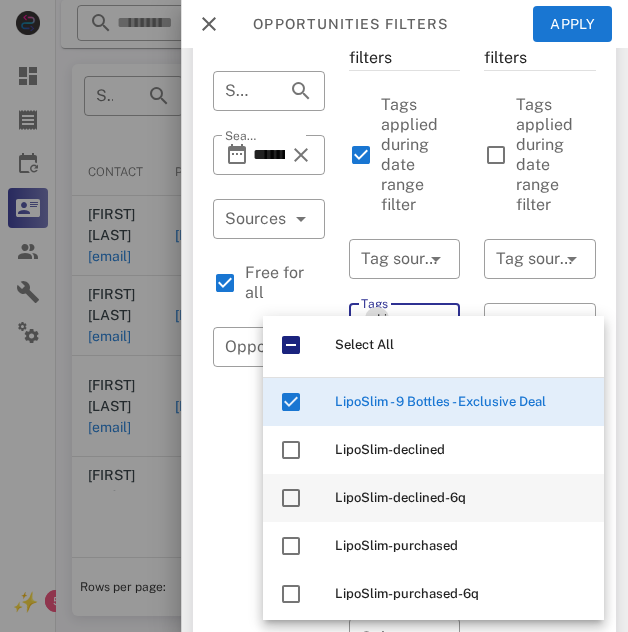 scroll, scrollTop: 0, scrollLeft: 0, axis: both 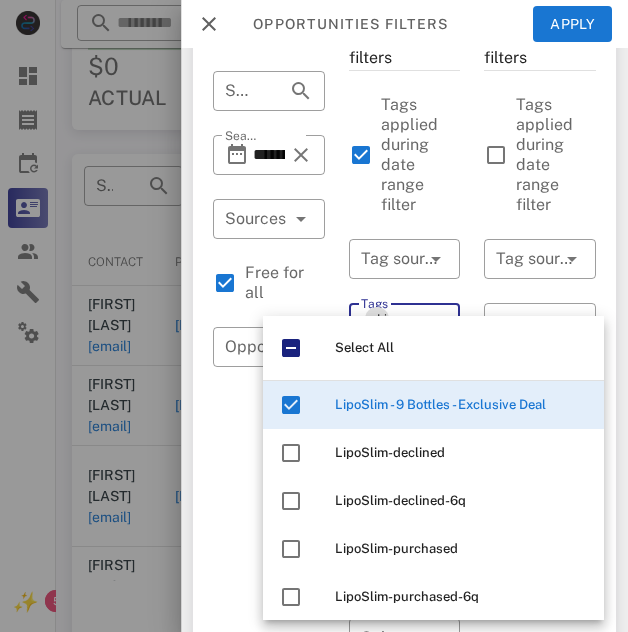click on "Inclusion filters Tags applied during date range filter ​ Tag sources ​ Tags LipoSlim - 9 Bottles - Exclusive Deal ​ Tags patterns Status ​ Status To do In progress ​ Substatus Location ​ Country ​ States ​ Zip code Activation ​ Min Activations ​ Max Activations Order value ​ Min Value ​ Max Value Include leads Include customers Include cooldown" at bounding box center (405, 691) 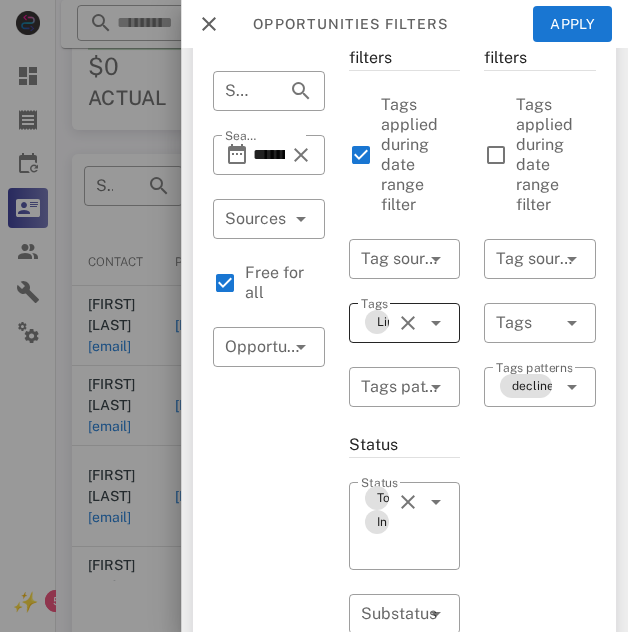 click at bounding box center [408, 323] 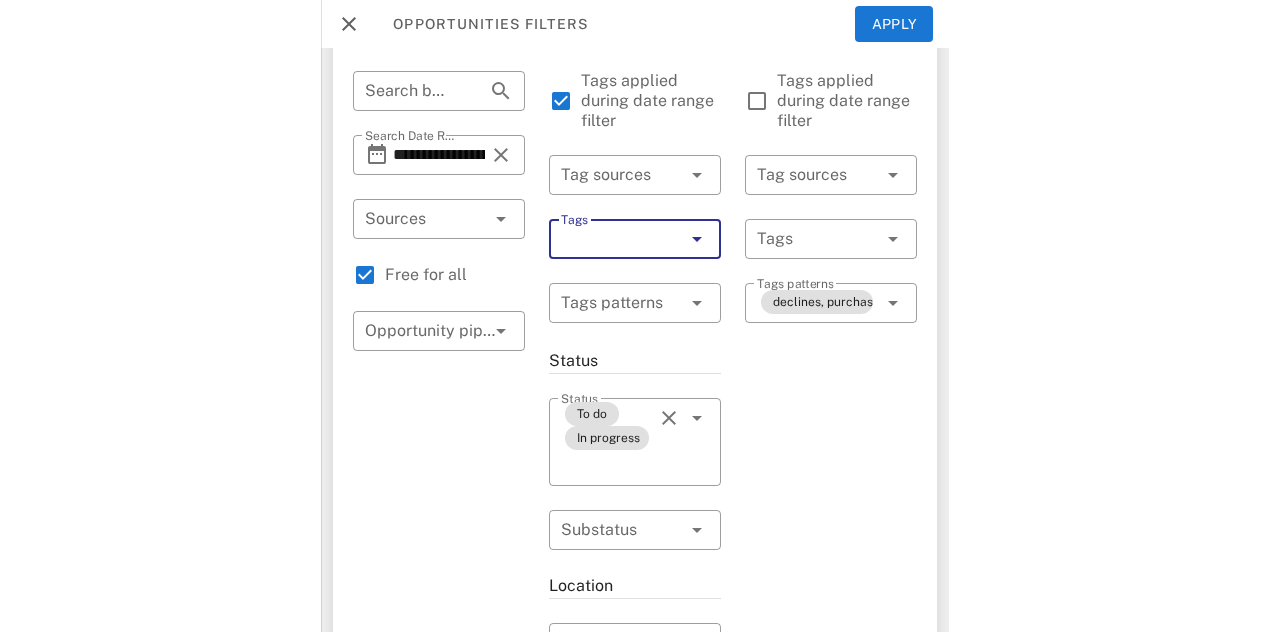 scroll, scrollTop: 380, scrollLeft: 0, axis: vertical 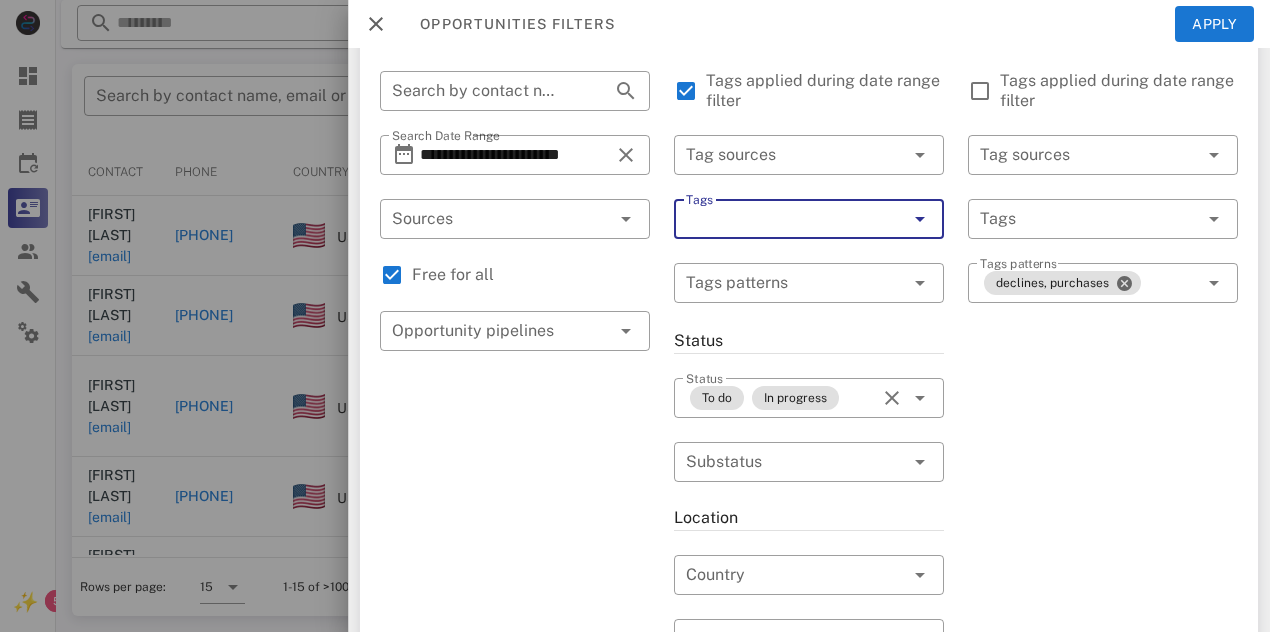click on "Tags" at bounding box center [781, 219] 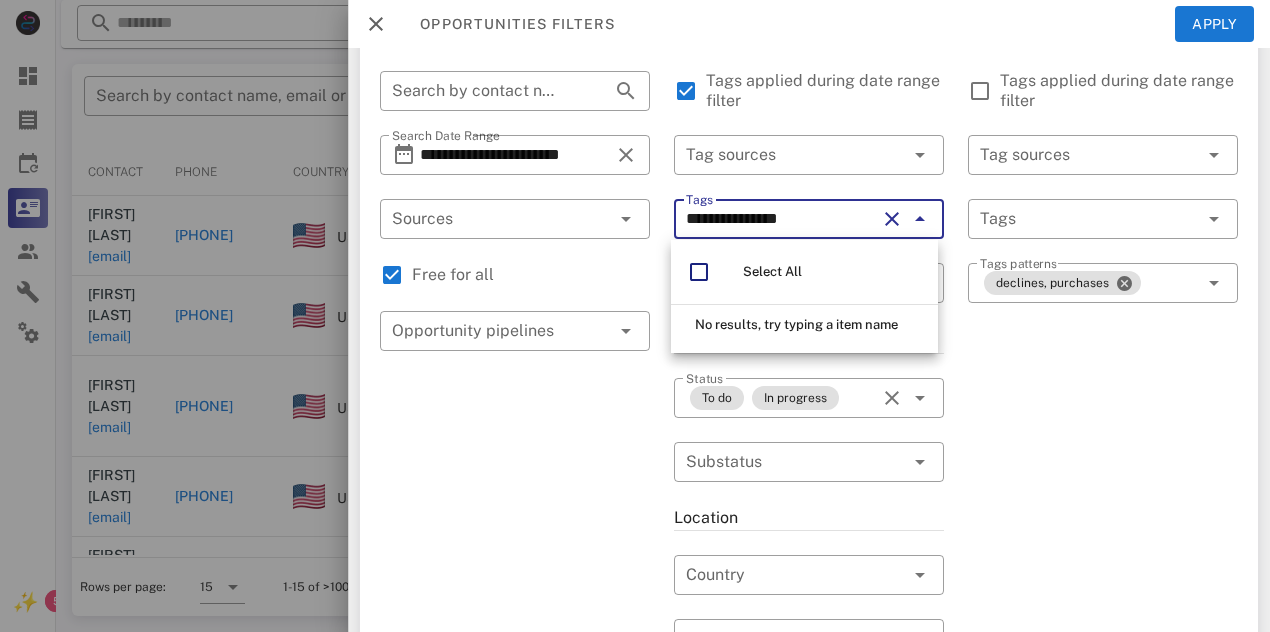 type on "**********" 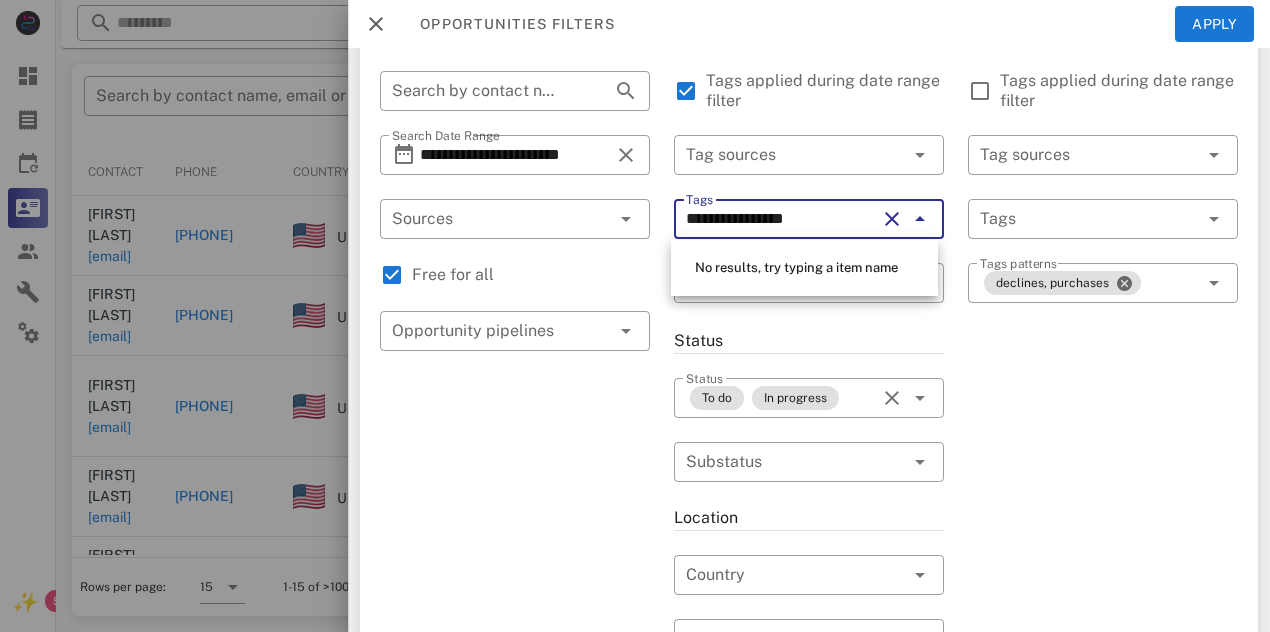 click on "**********" at bounding box center [781, 219] 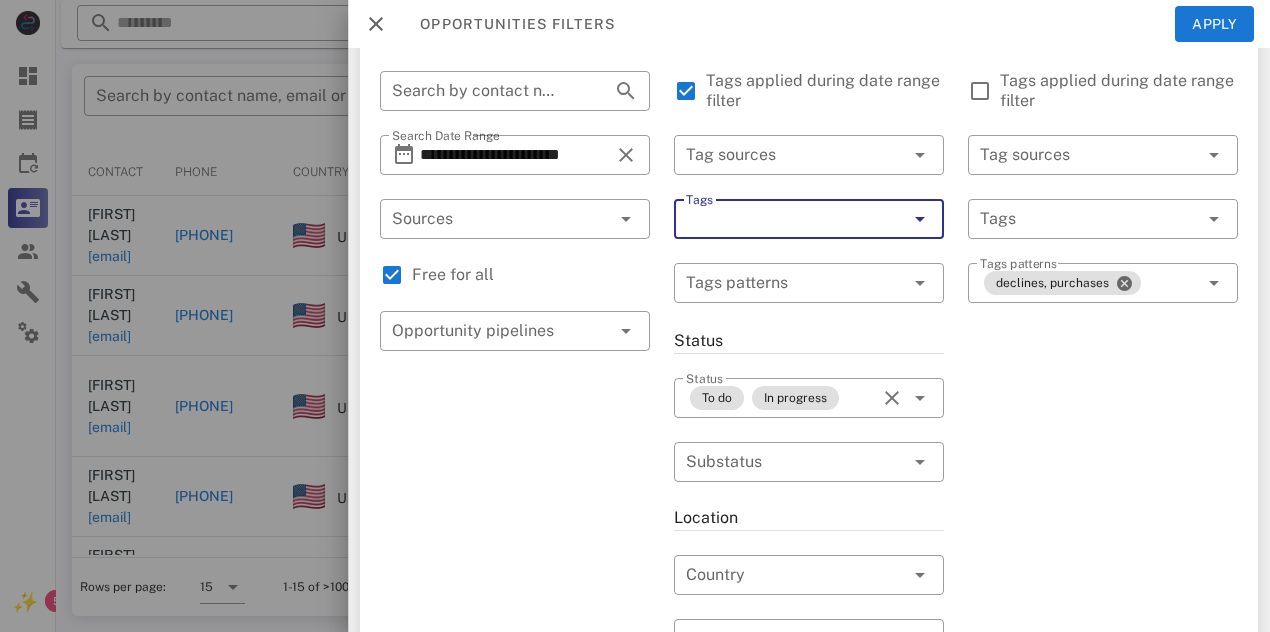 click at bounding box center (920, 219) 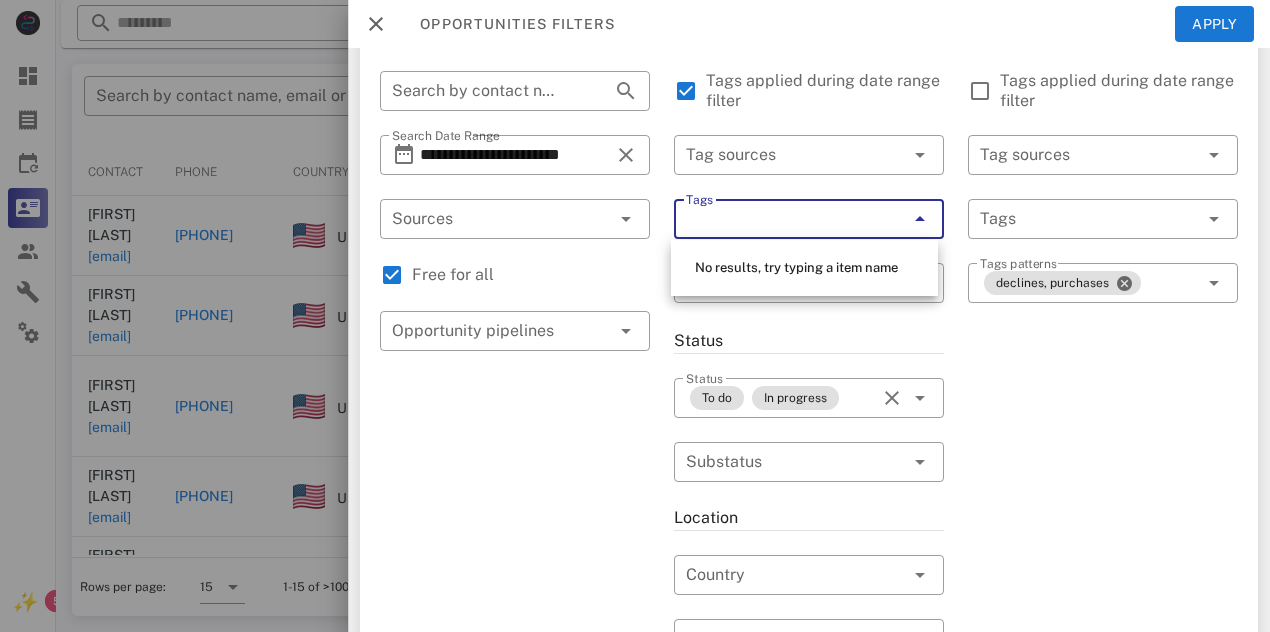 click on "Tags" at bounding box center [781, 219] 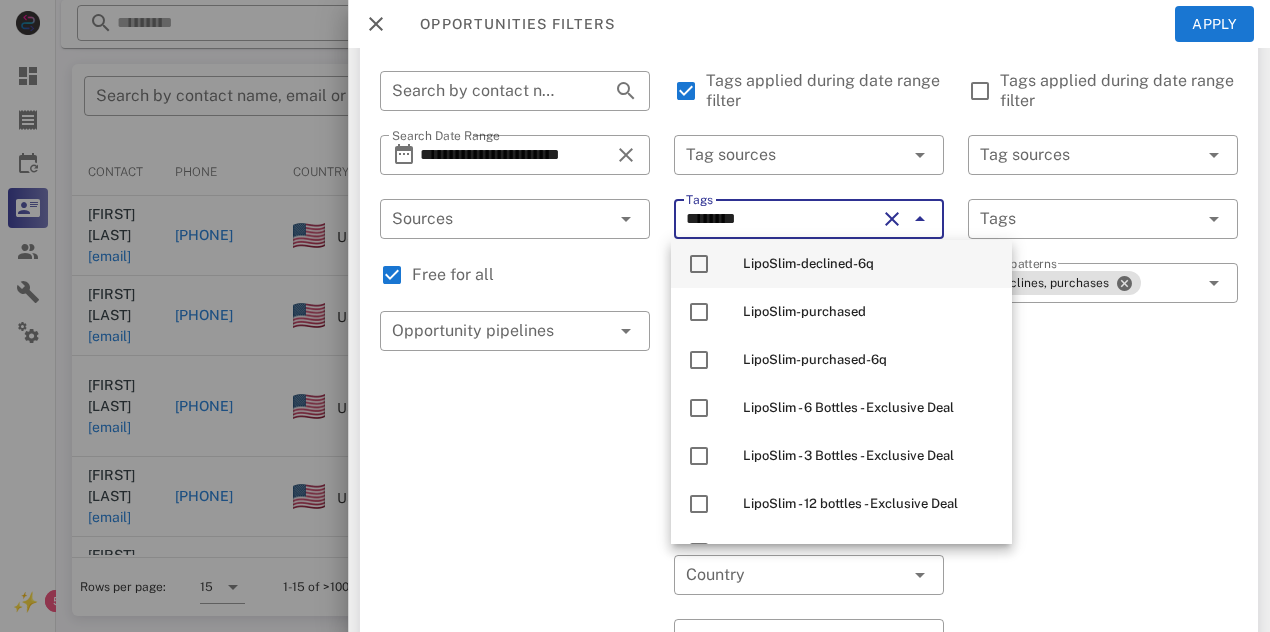 scroll, scrollTop: 163, scrollLeft: 0, axis: vertical 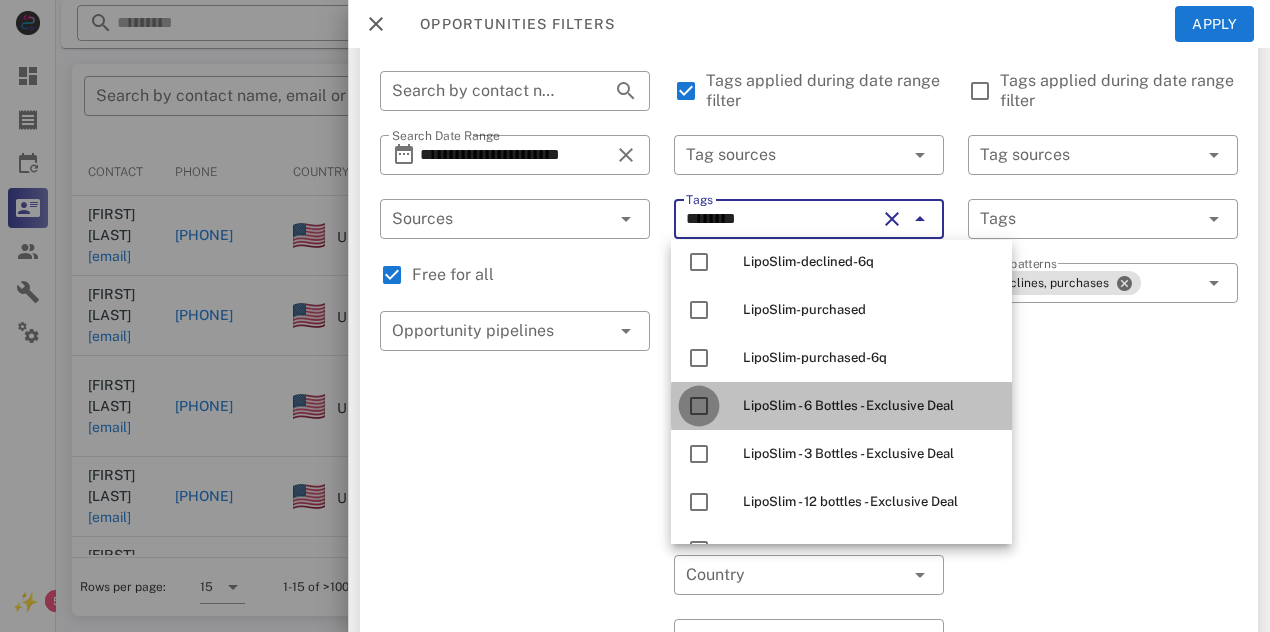 click at bounding box center [699, 406] 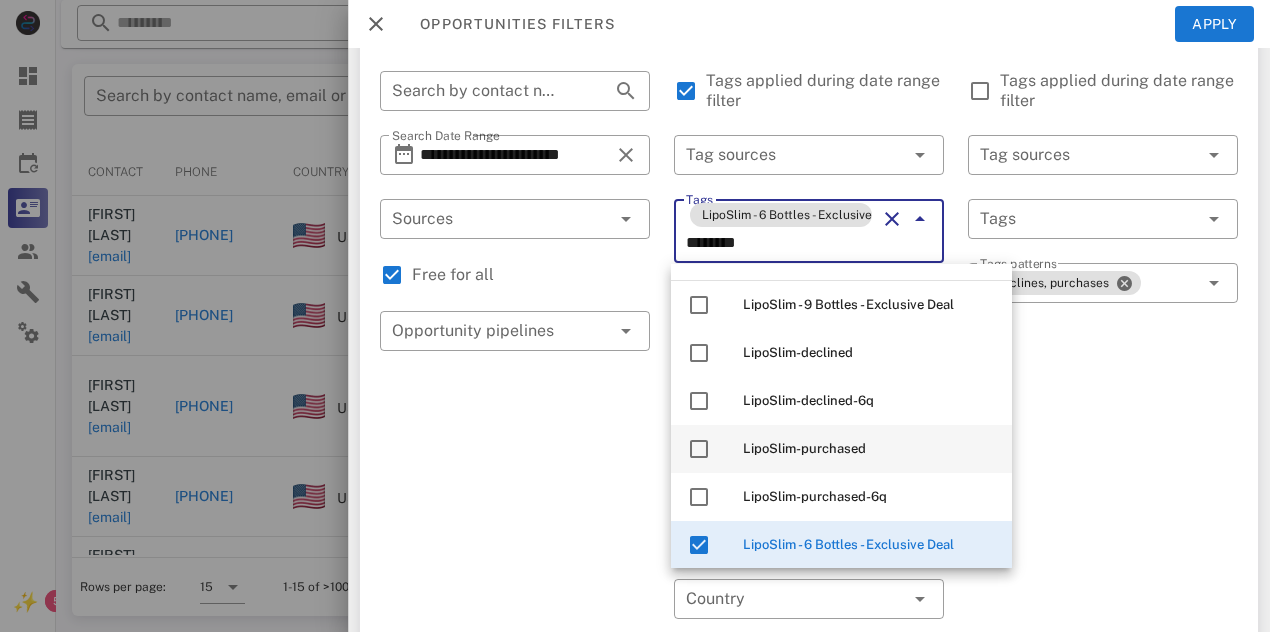 scroll, scrollTop: 43, scrollLeft: 0, axis: vertical 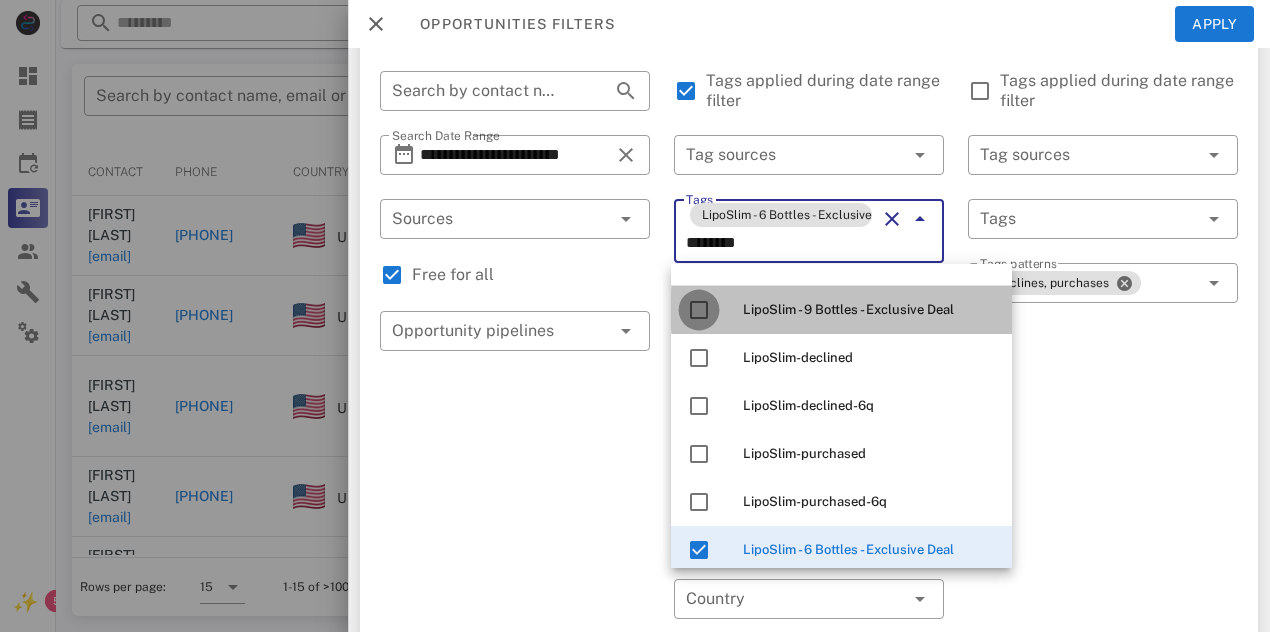 click at bounding box center (699, 310) 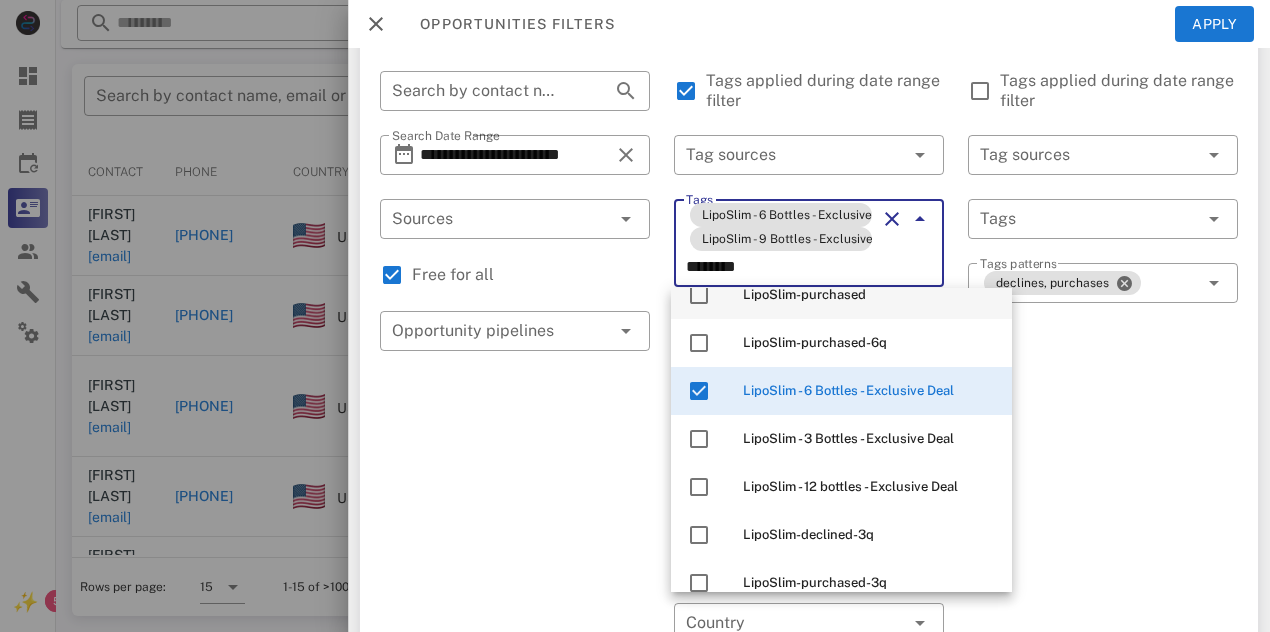 scroll, scrollTop: 231, scrollLeft: 0, axis: vertical 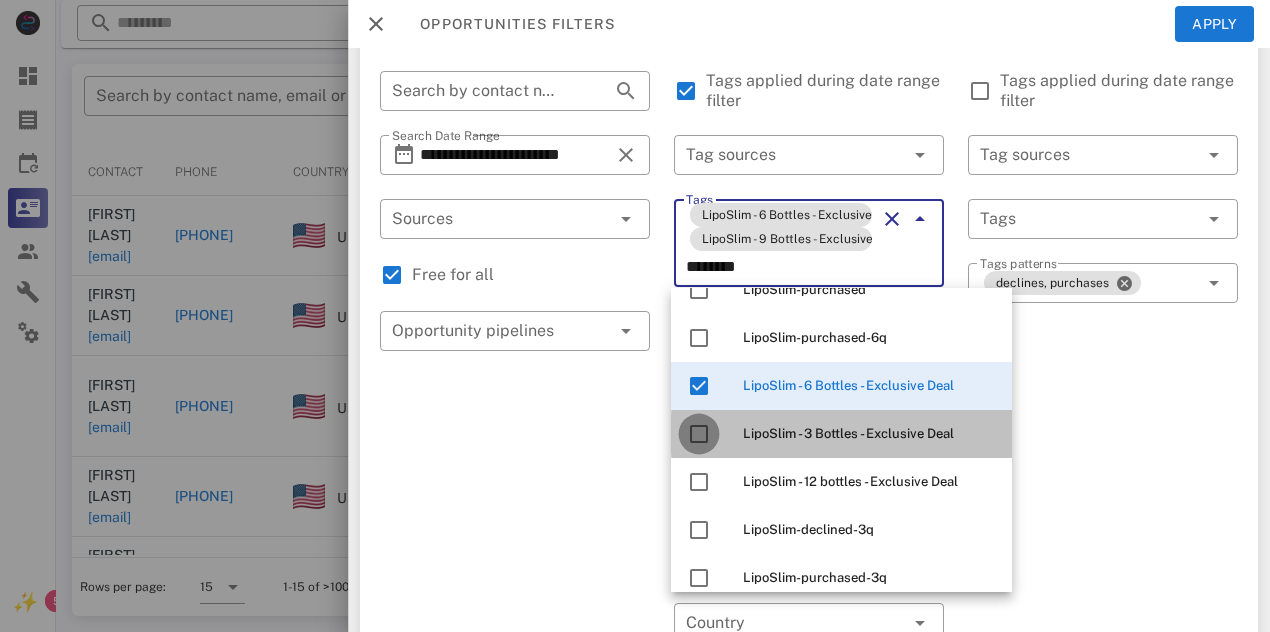 click at bounding box center [699, 434] 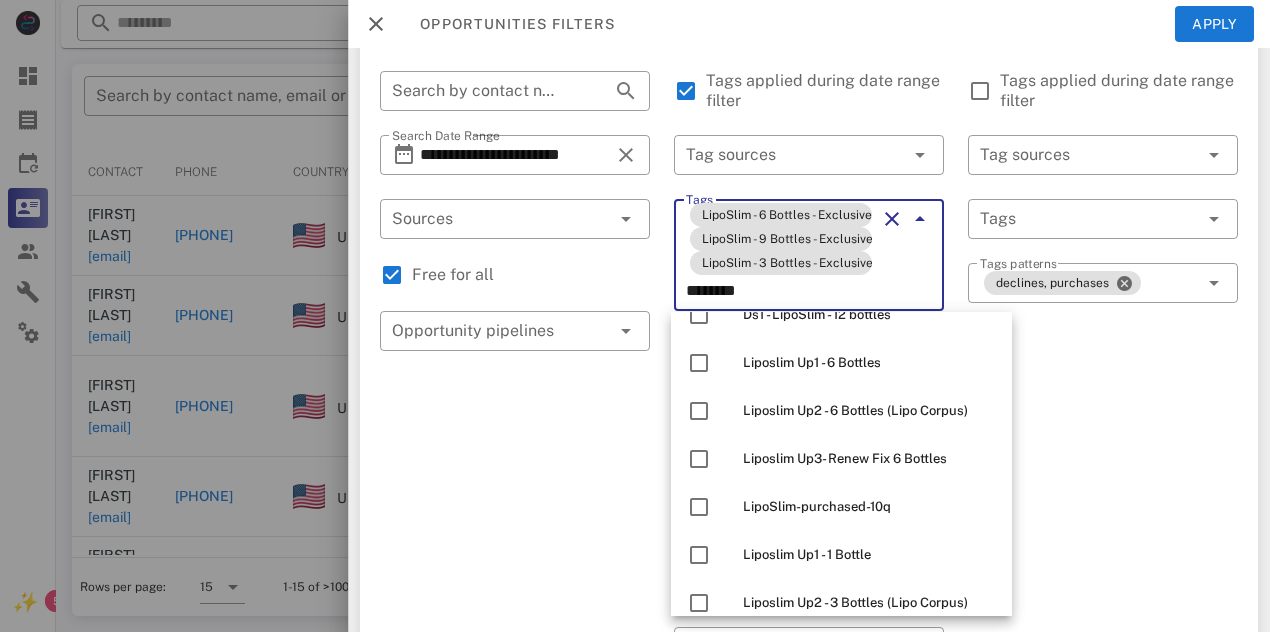 scroll, scrollTop: 1333, scrollLeft: 0, axis: vertical 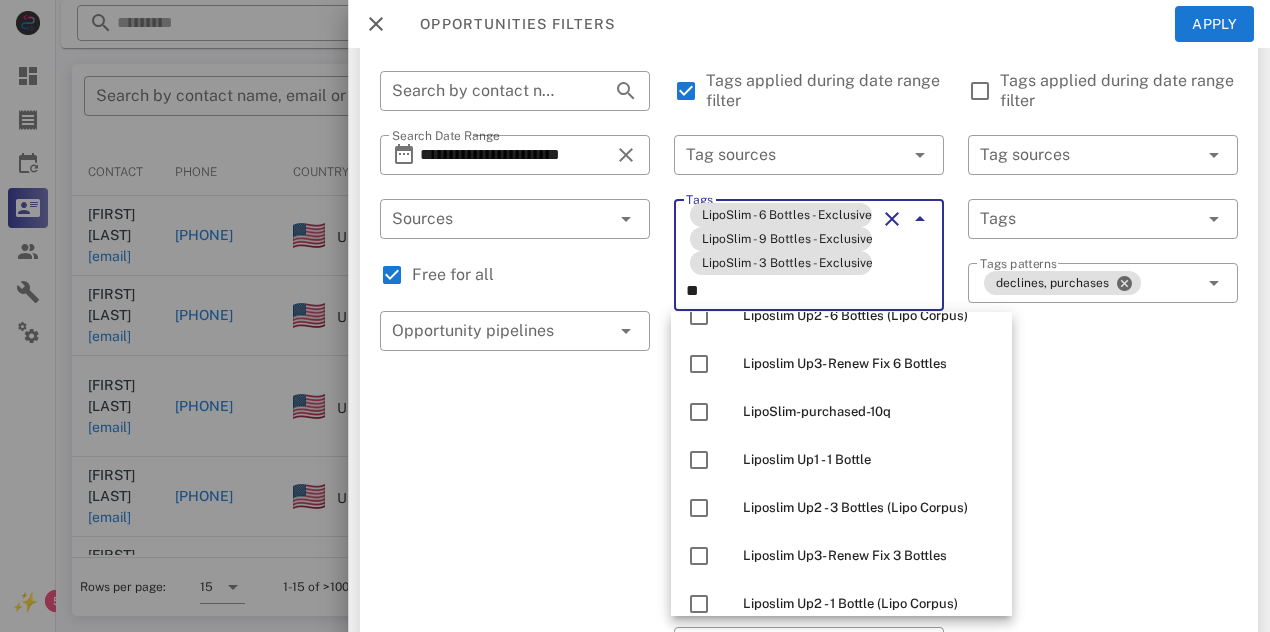 type on "*" 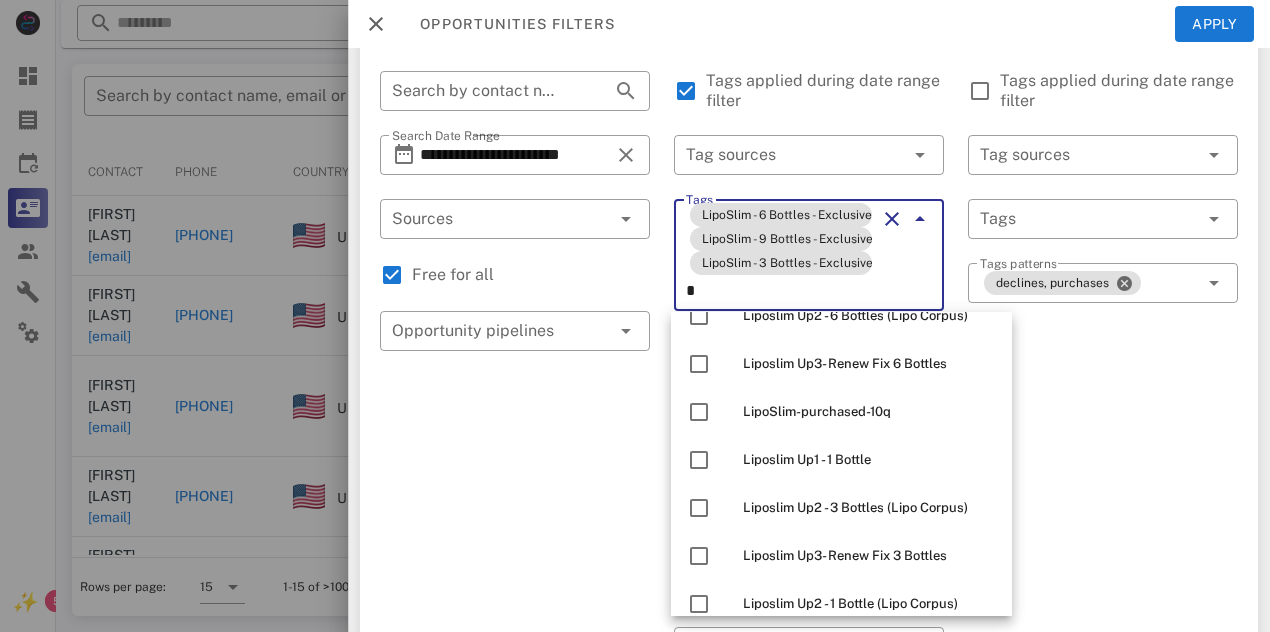 scroll, scrollTop: 0, scrollLeft: 0, axis: both 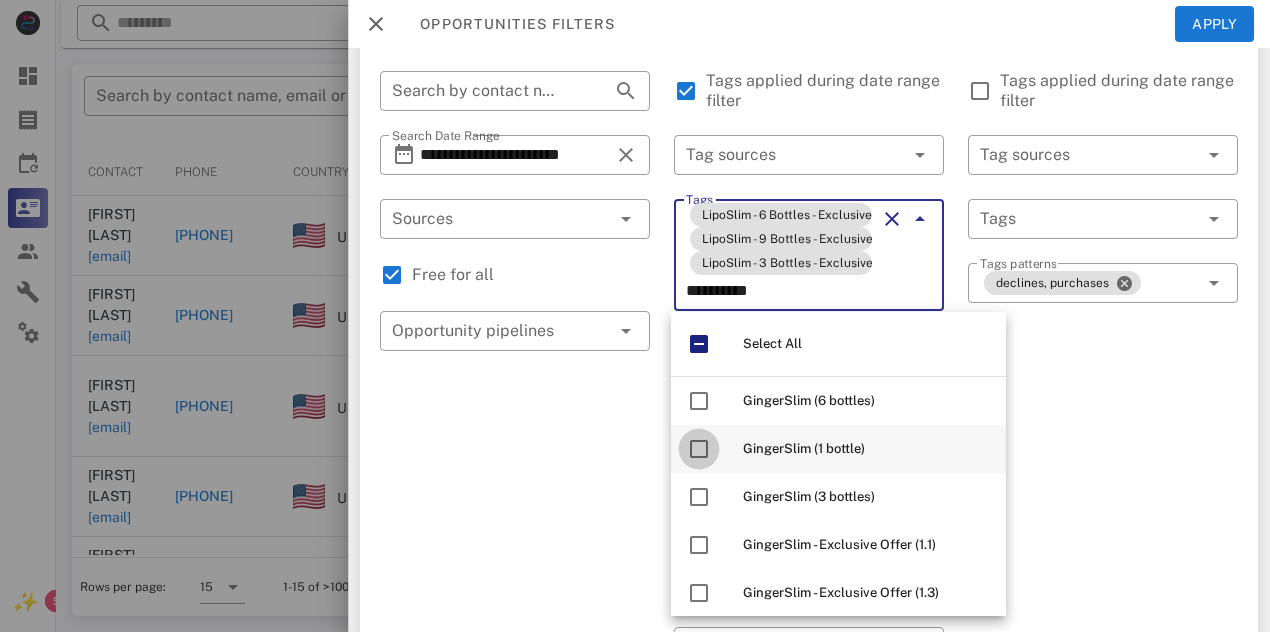click at bounding box center (699, 449) 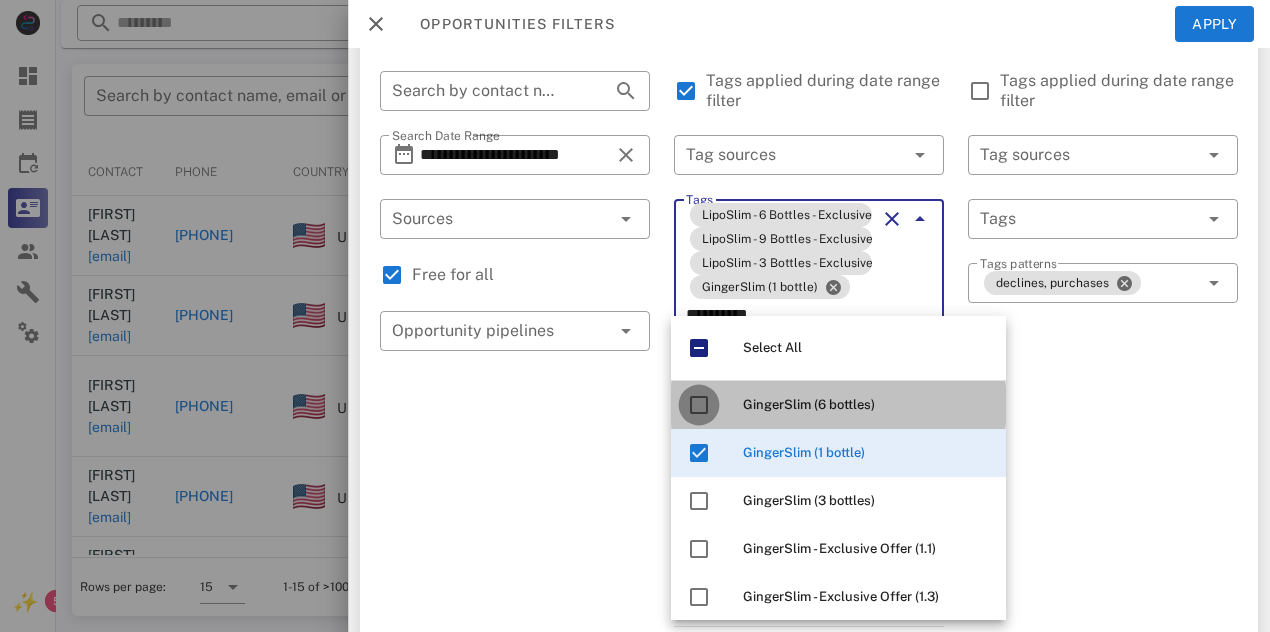 click at bounding box center [699, 405] 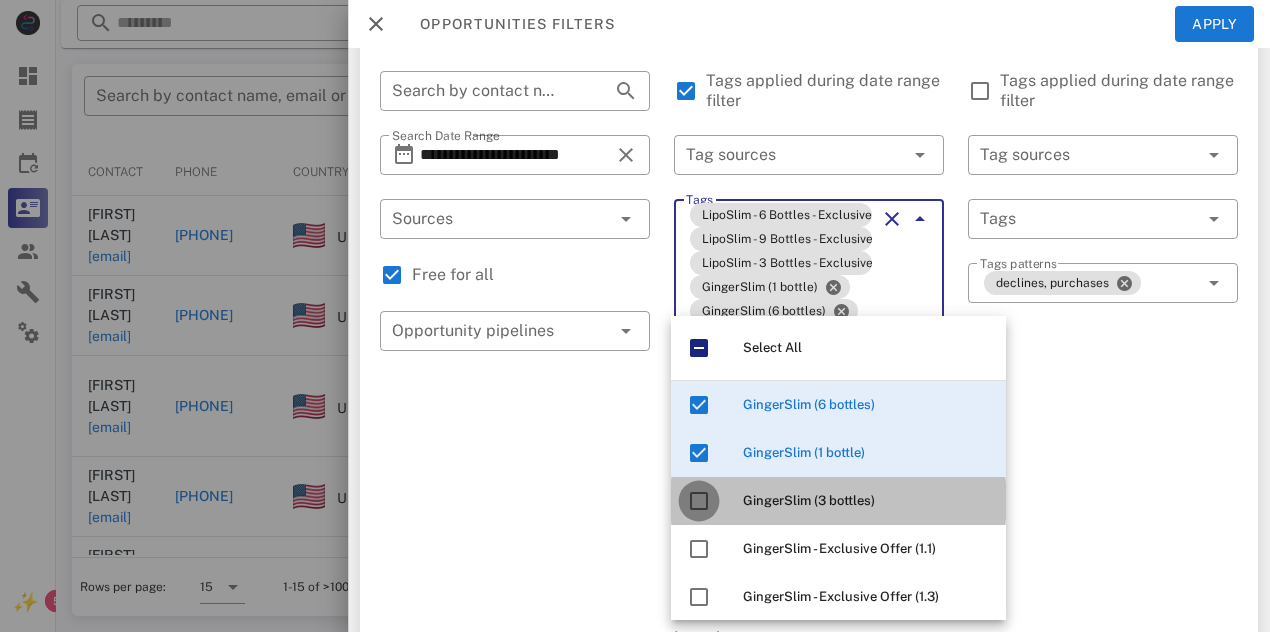 click at bounding box center [699, 501] 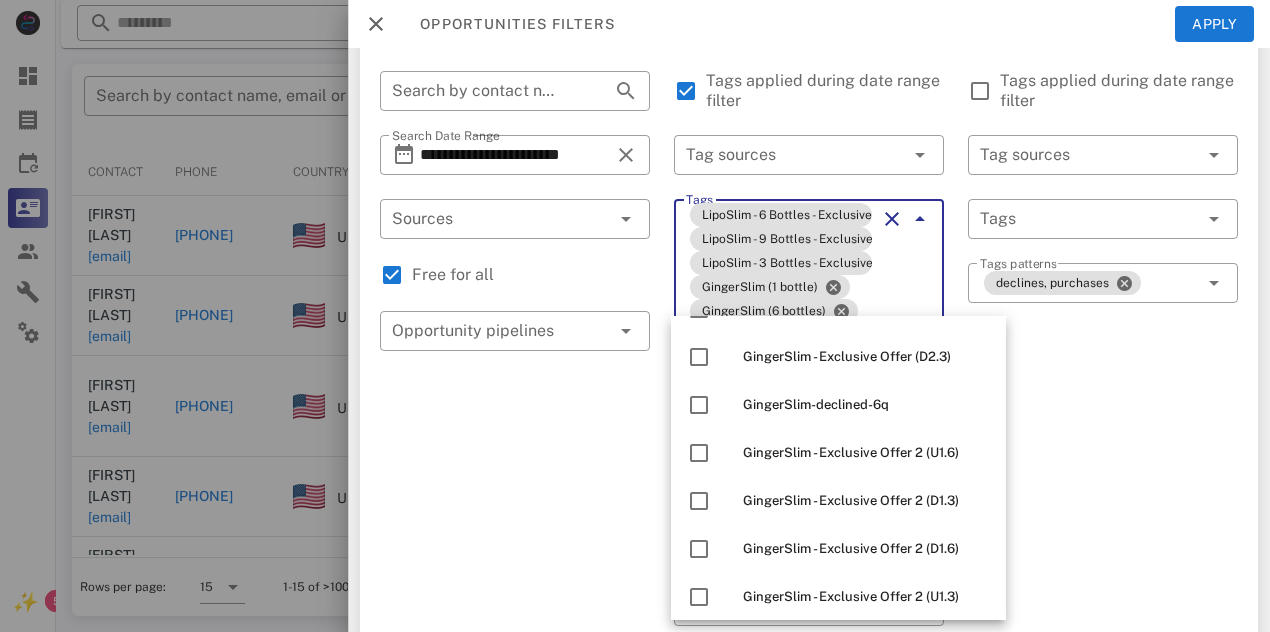 scroll, scrollTop: 1201, scrollLeft: 0, axis: vertical 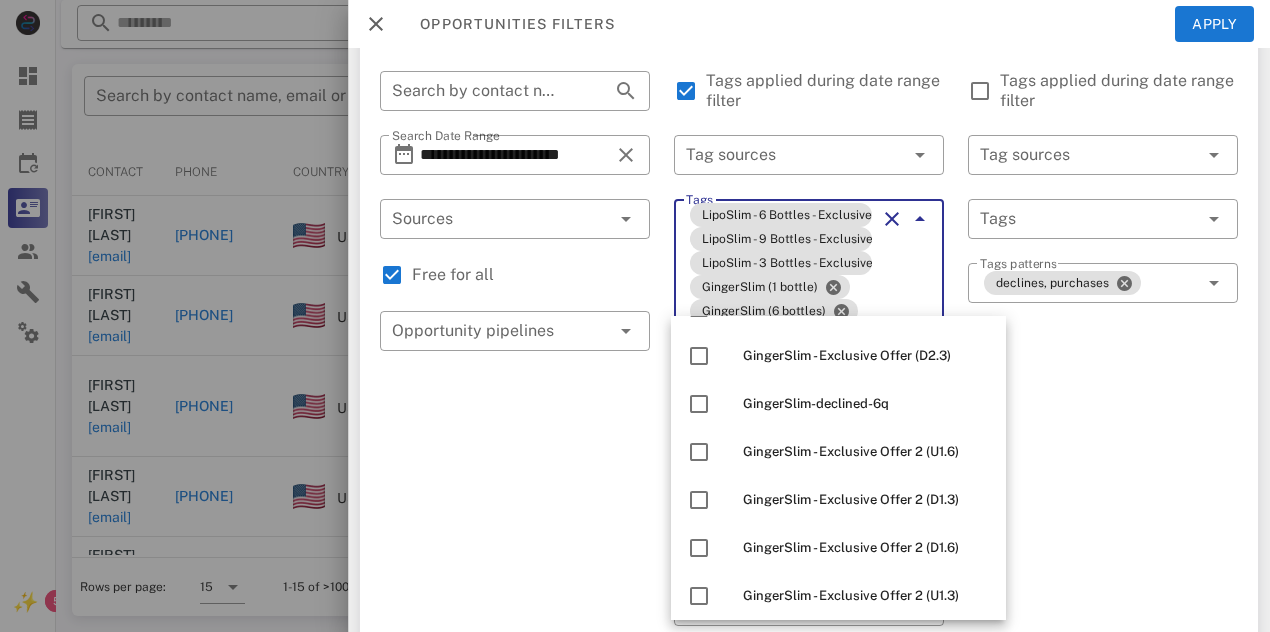 click on "Exclusion filters Tags applied during date range filter ​ Tag sources ​ Tags ​ Tags patterns declines, purchases" at bounding box center (1103, 651) 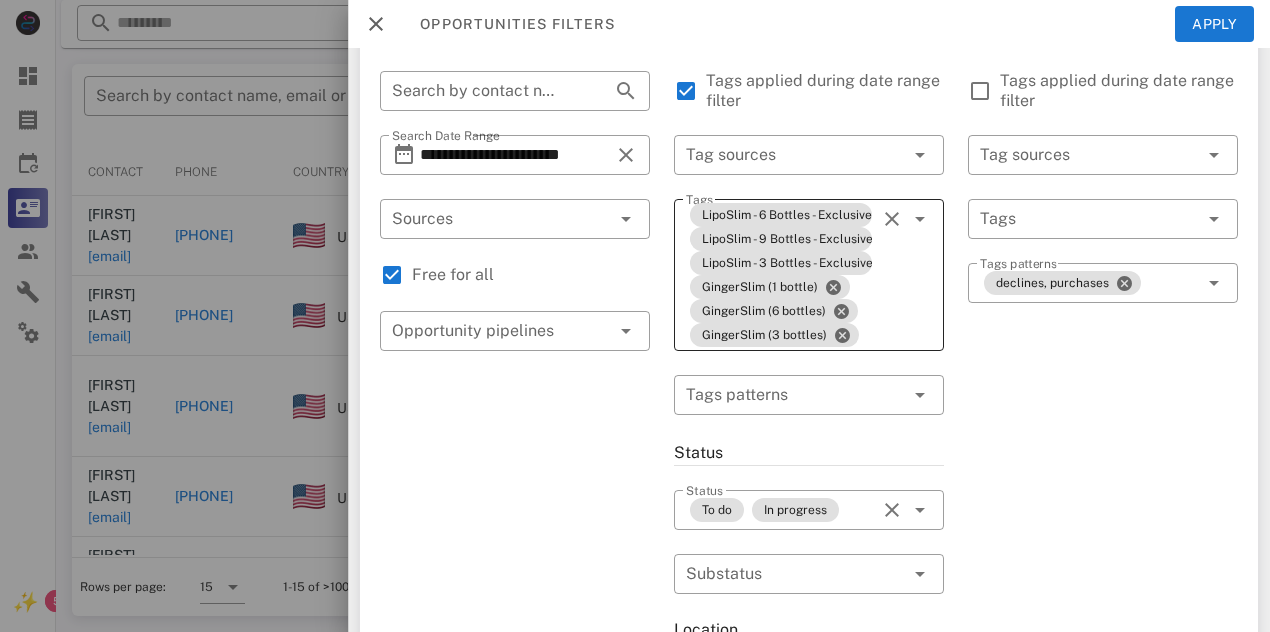 click on "Tags LipoSlim - 6 Bottles - Exclusive Deal LipoSlim - 9 Bottles - Exclusive Deal LipoSlim - 3 Bottles - Exclusive Deal GingerSlim (1 bottle) GingerSlim (6 bottles) GingerSlim (3 bottles)" at bounding box center [809, 275] 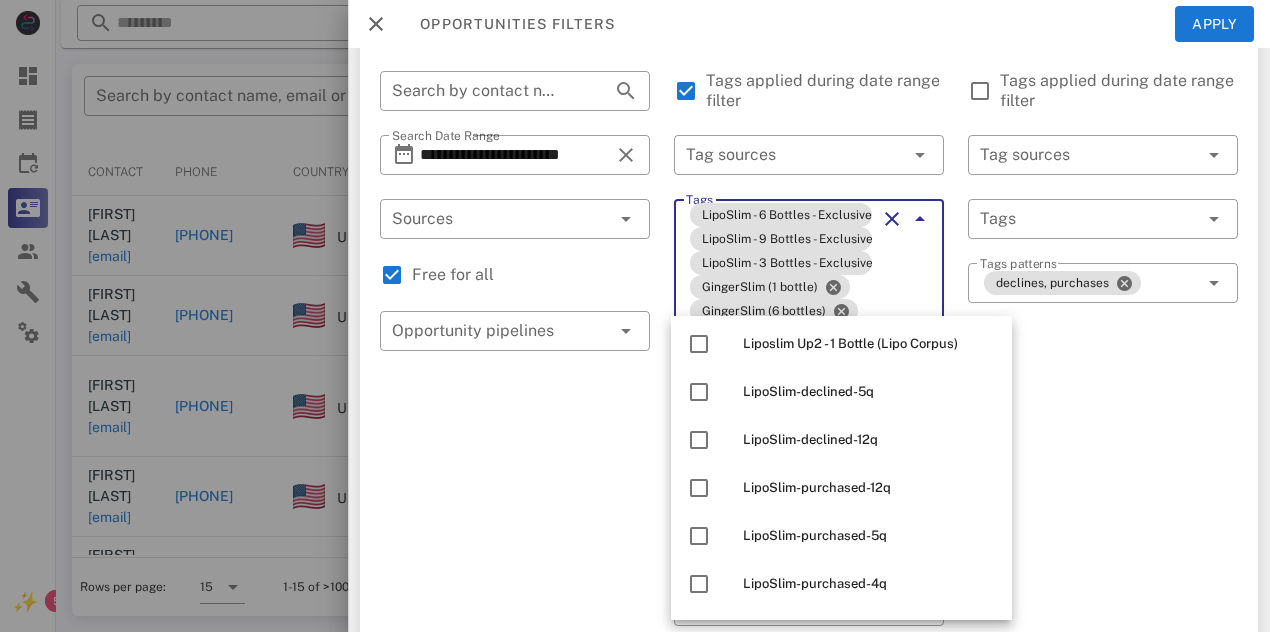 scroll, scrollTop: 1736, scrollLeft: 0, axis: vertical 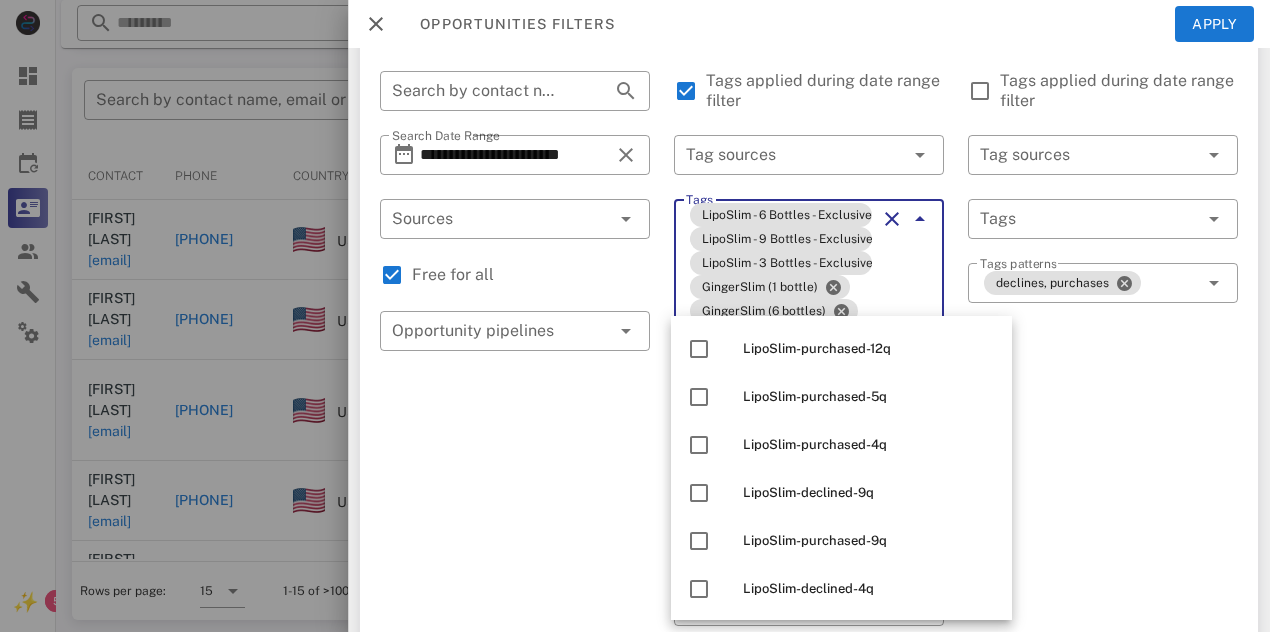 type on "********" 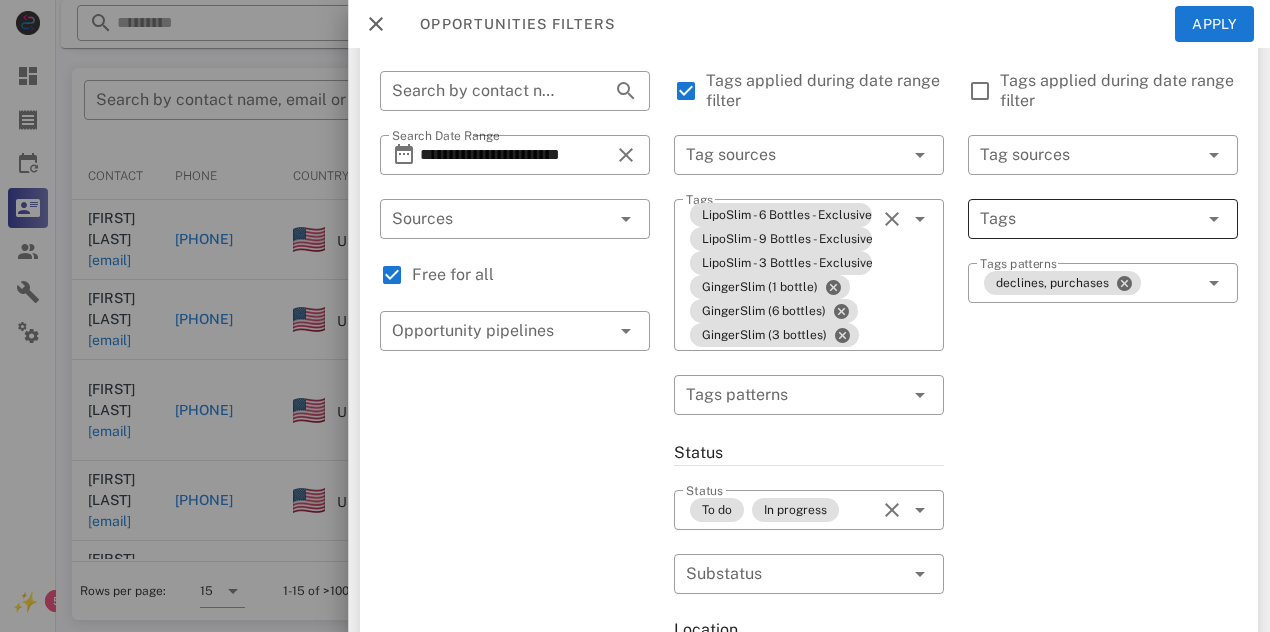 click at bounding box center [1075, 219] 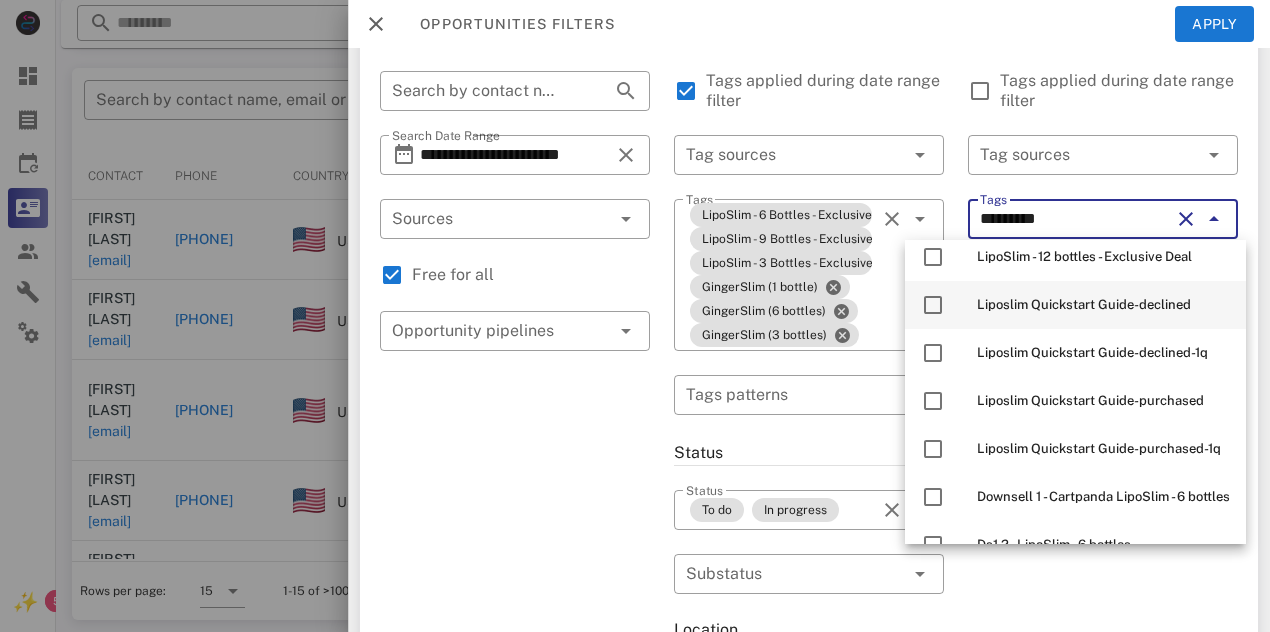 scroll, scrollTop: 110, scrollLeft: 0, axis: vertical 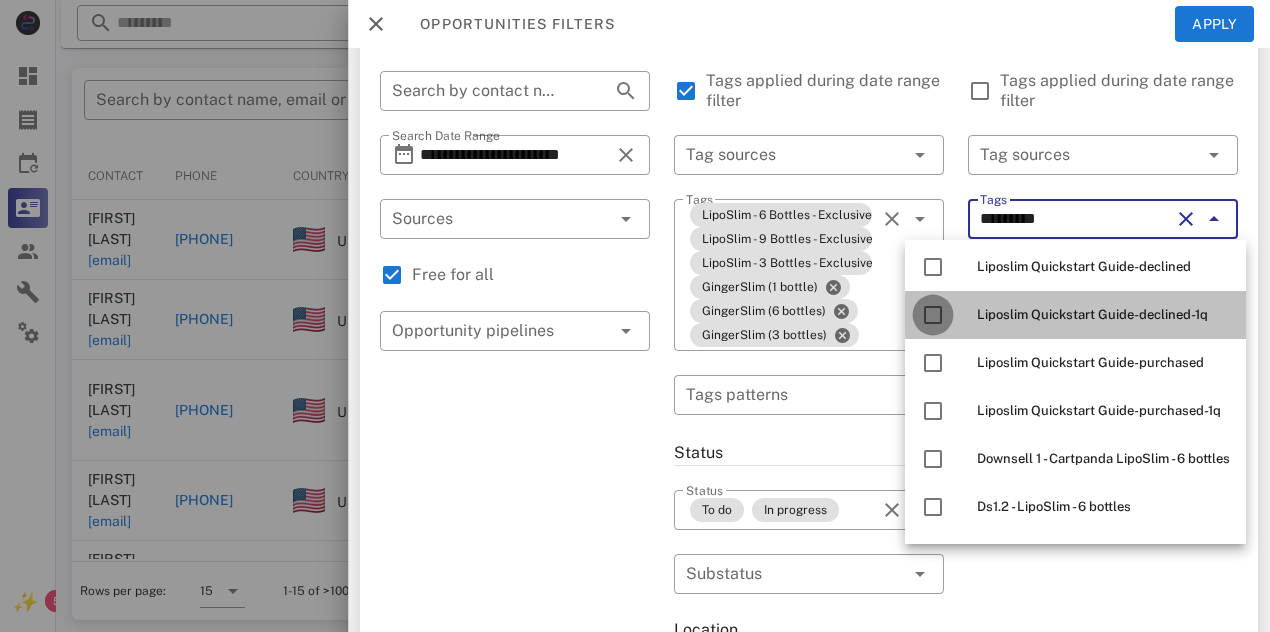 click at bounding box center [933, 315] 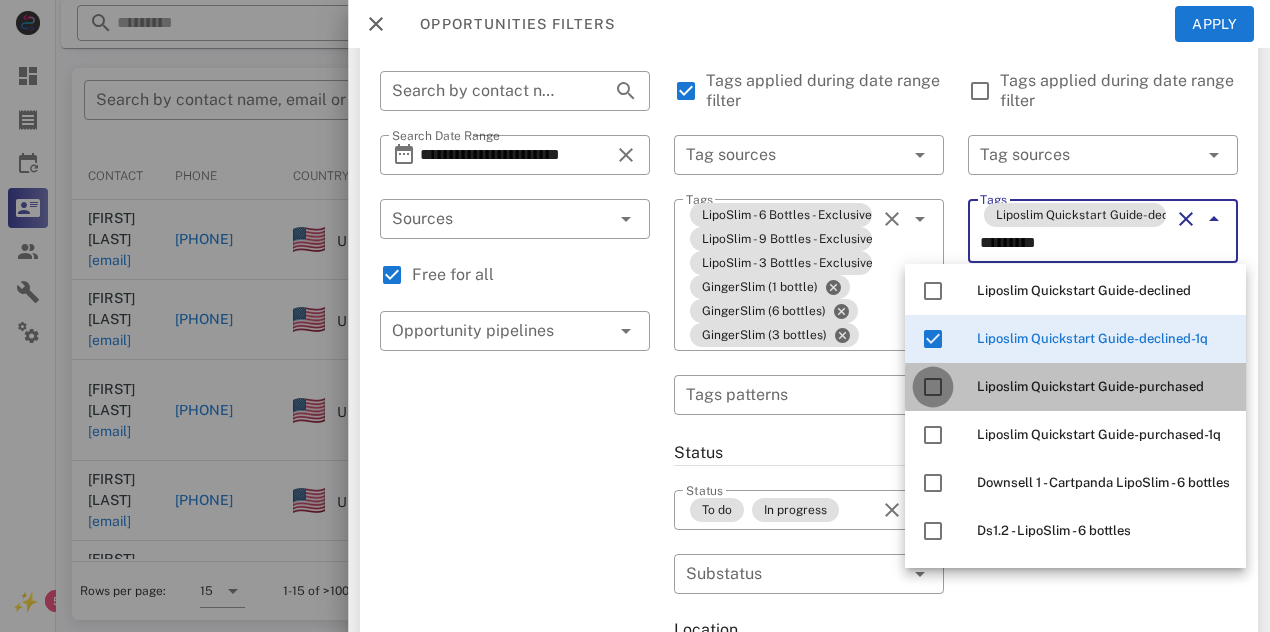 click at bounding box center (933, 387) 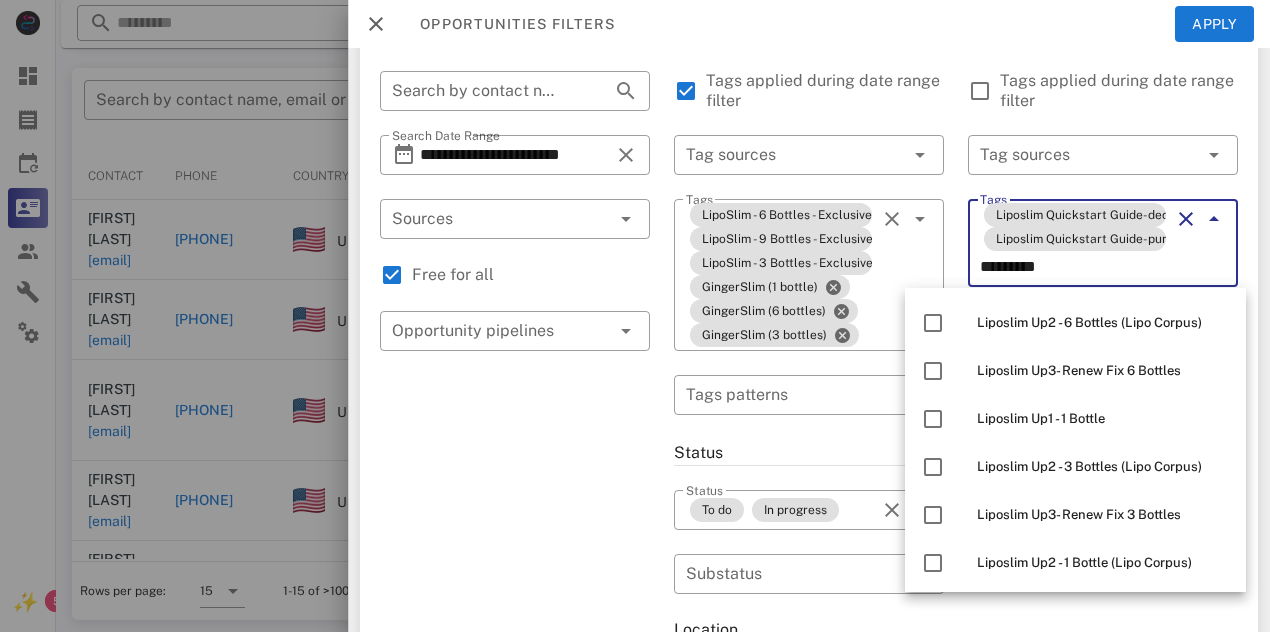 scroll, scrollTop: 536, scrollLeft: 0, axis: vertical 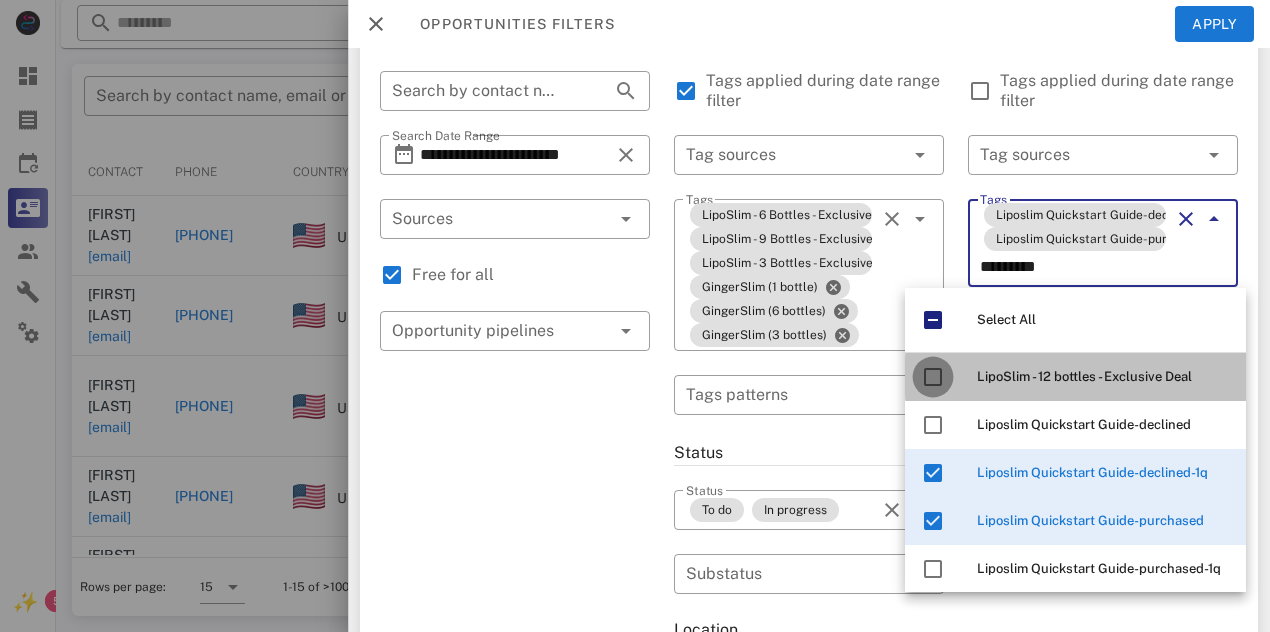click at bounding box center [933, 377] 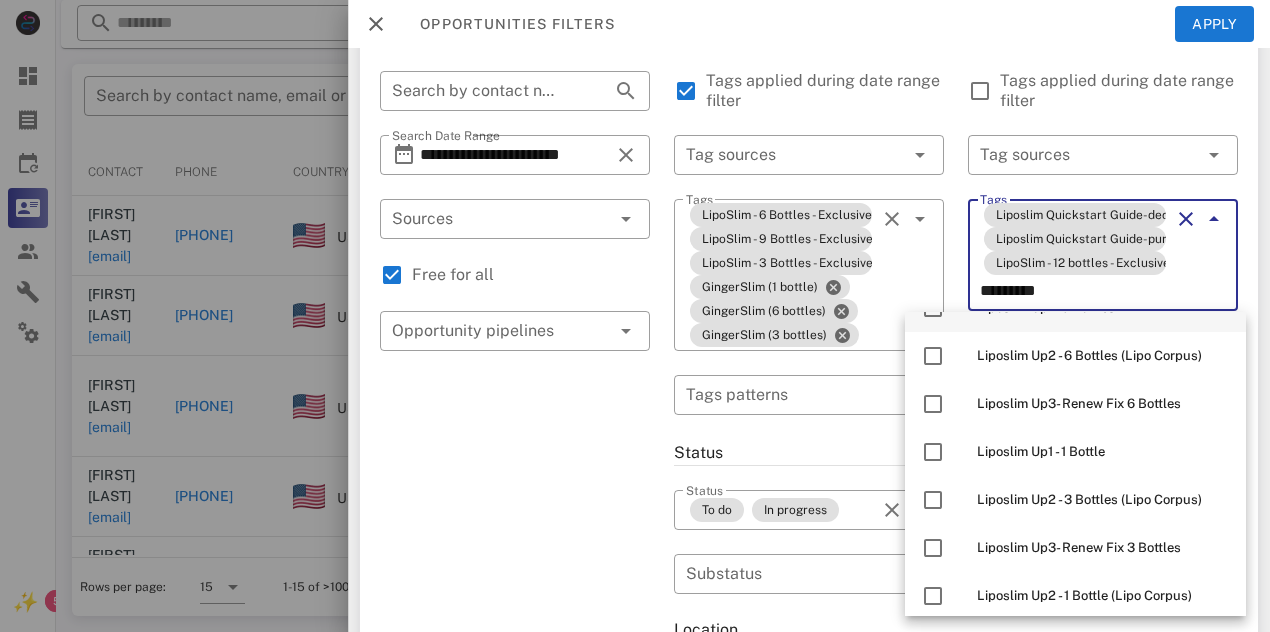 scroll, scrollTop: 536, scrollLeft: 0, axis: vertical 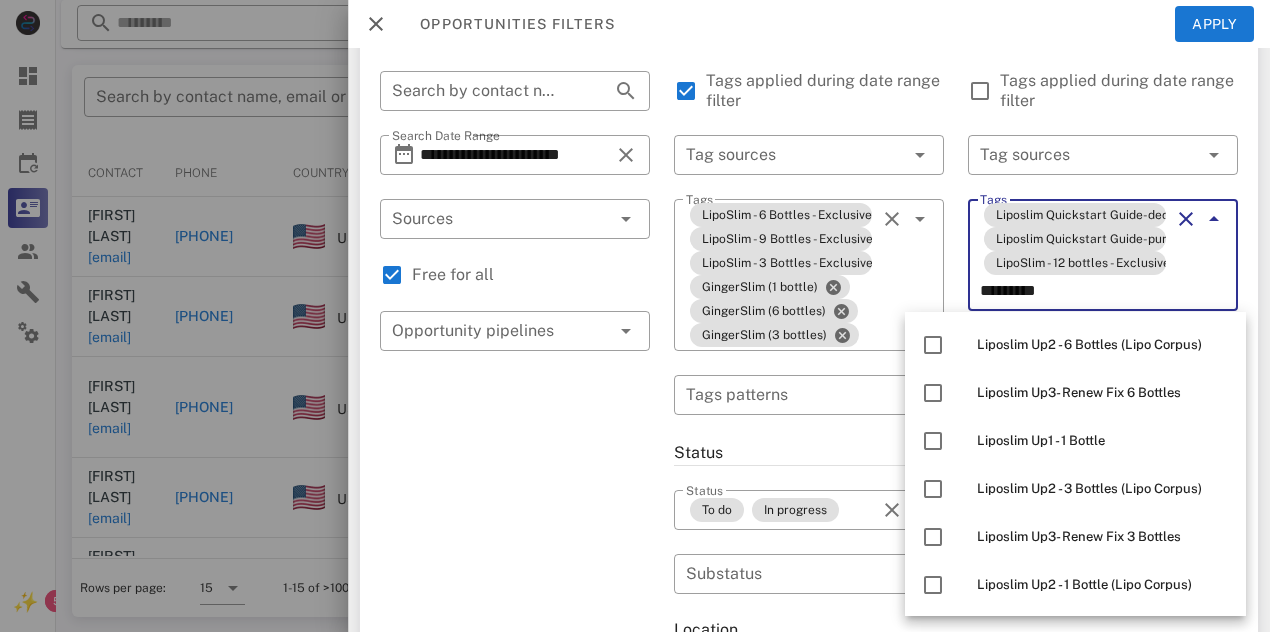 type on "********" 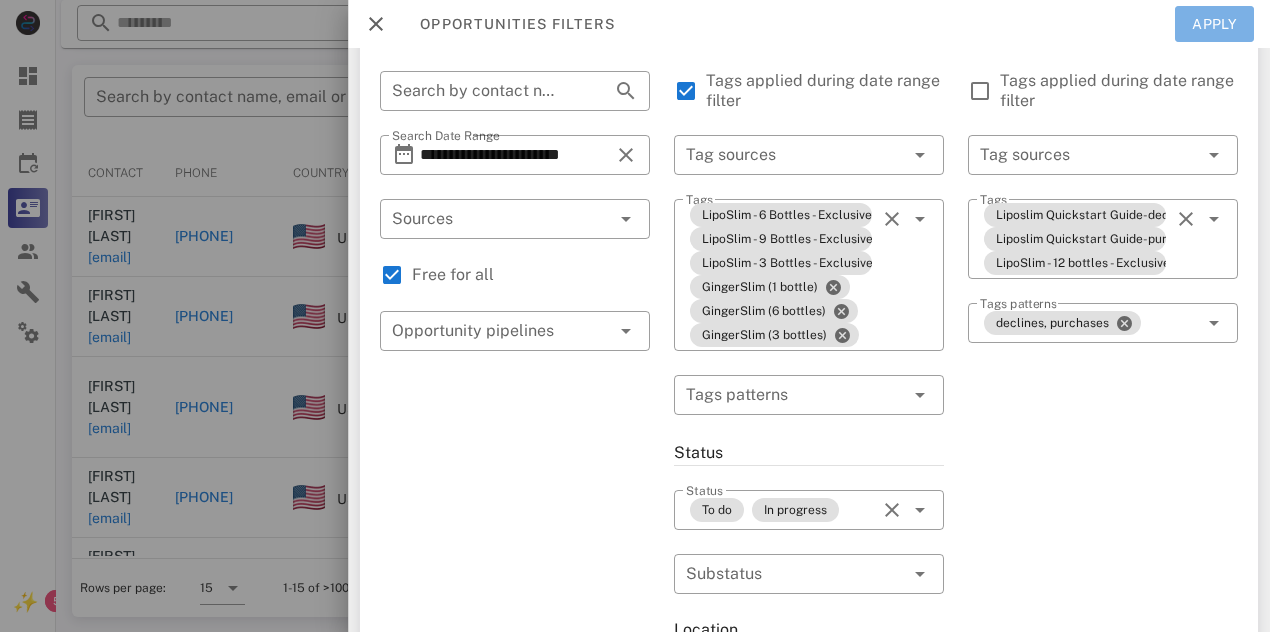 click on "Apply" at bounding box center (1215, 24) 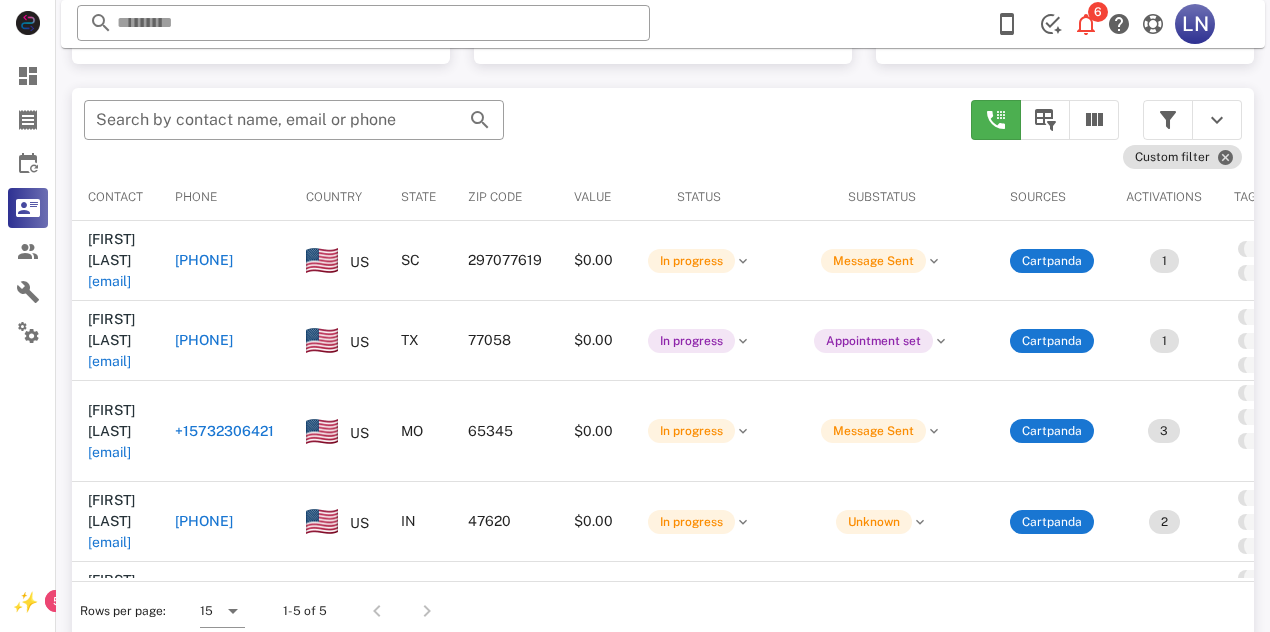 scroll, scrollTop: 379, scrollLeft: 0, axis: vertical 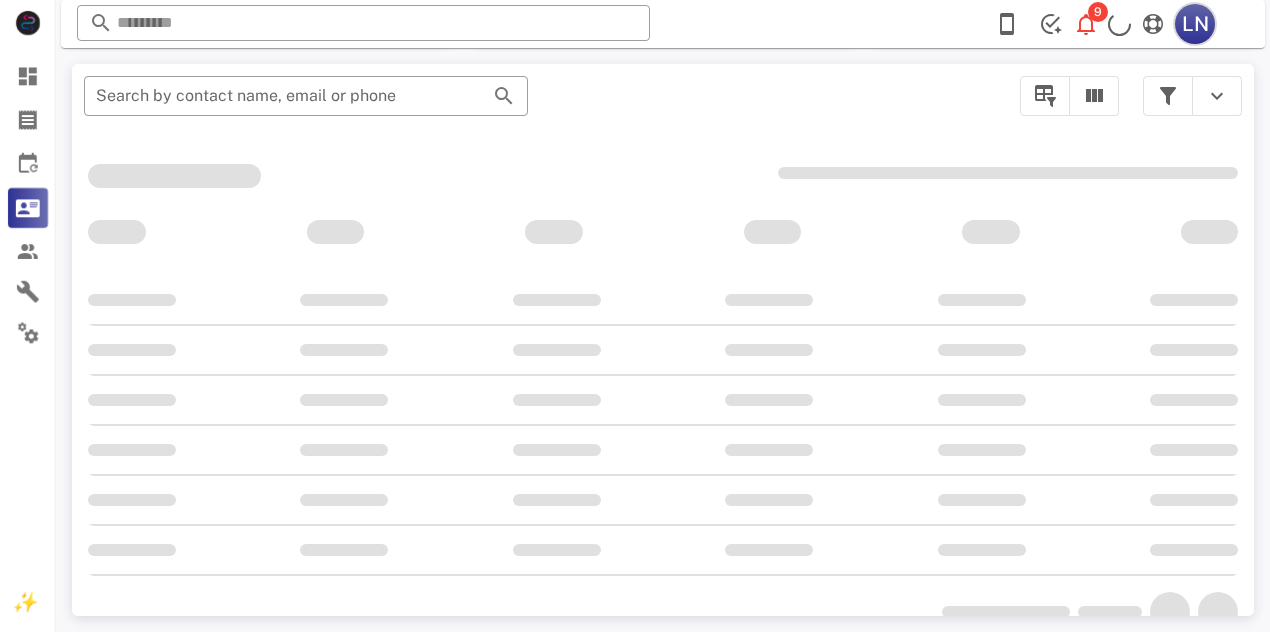 click on "LN" at bounding box center (1195, 24) 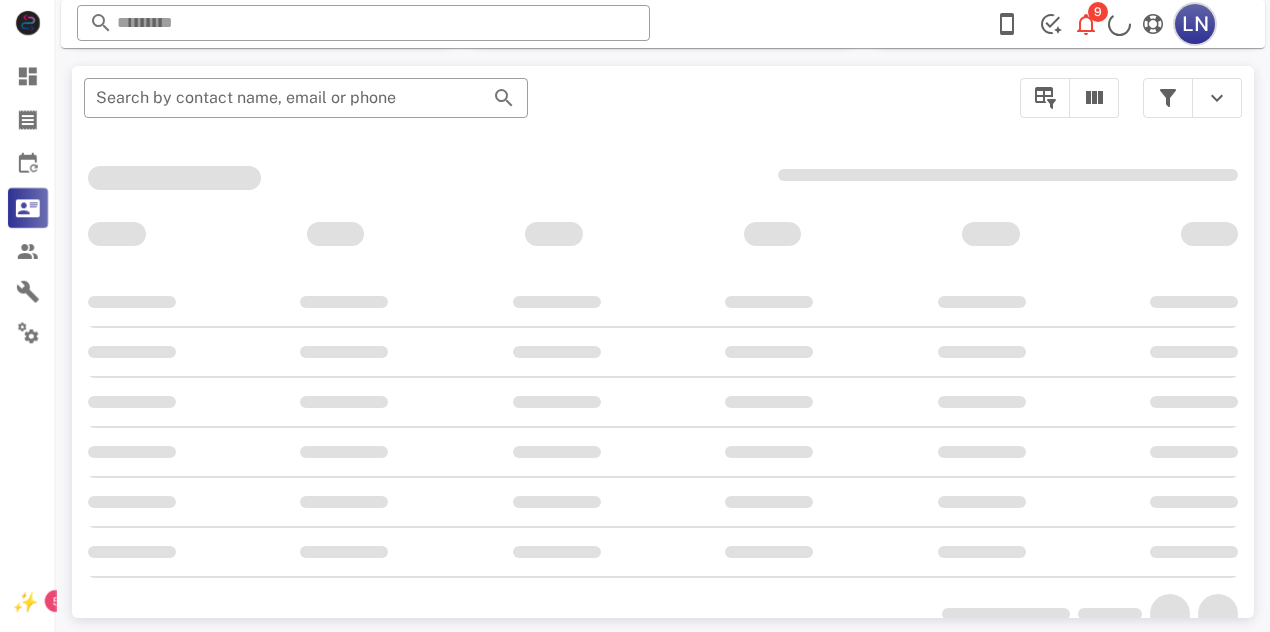 scroll, scrollTop: 378, scrollLeft: 0, axis: vertical 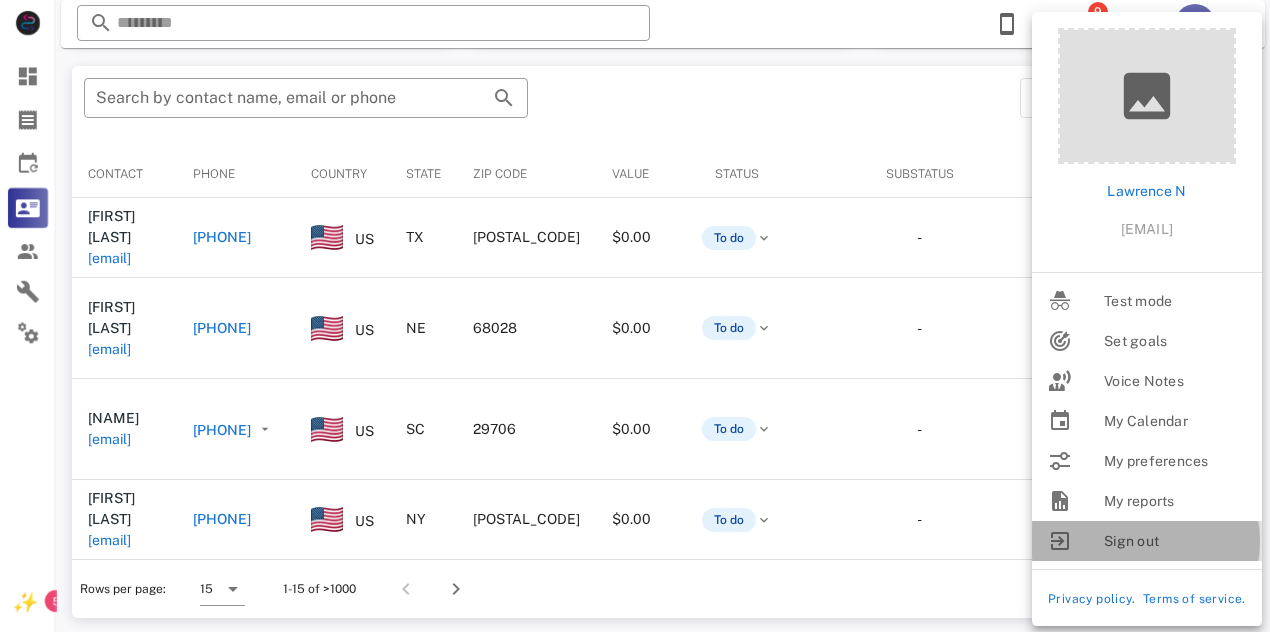 click on "Sign out" at bounding box center (1175, 541) 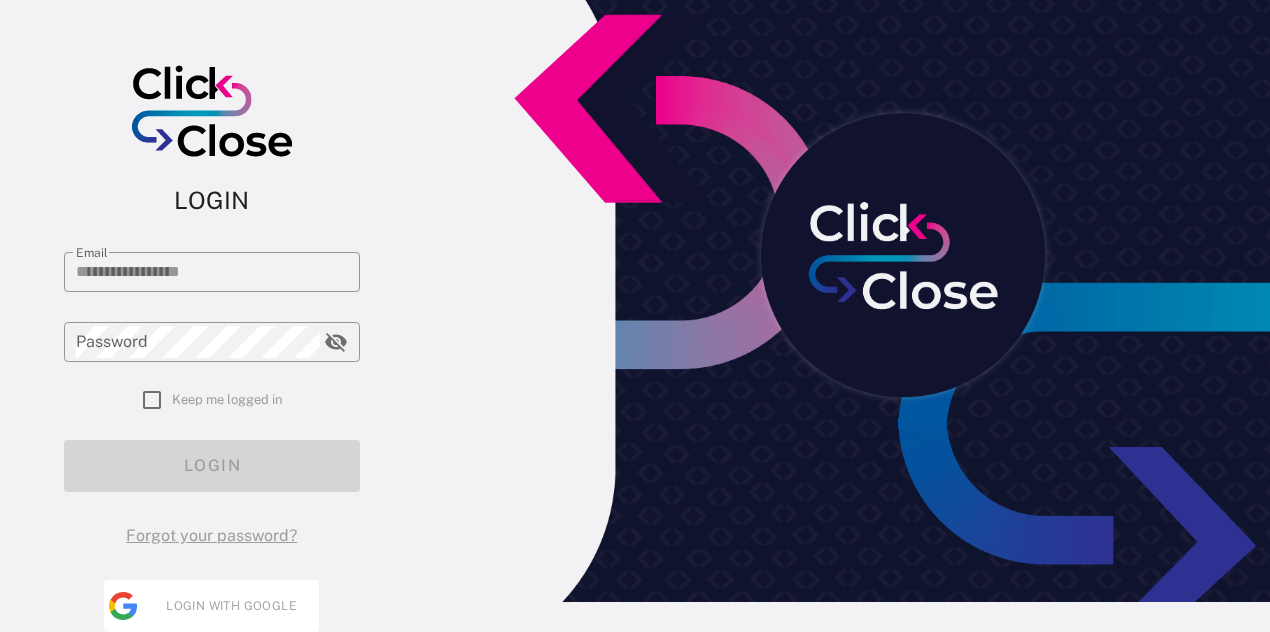 scroll, scrollTop: 0, scrollLeft: 0, axis: both 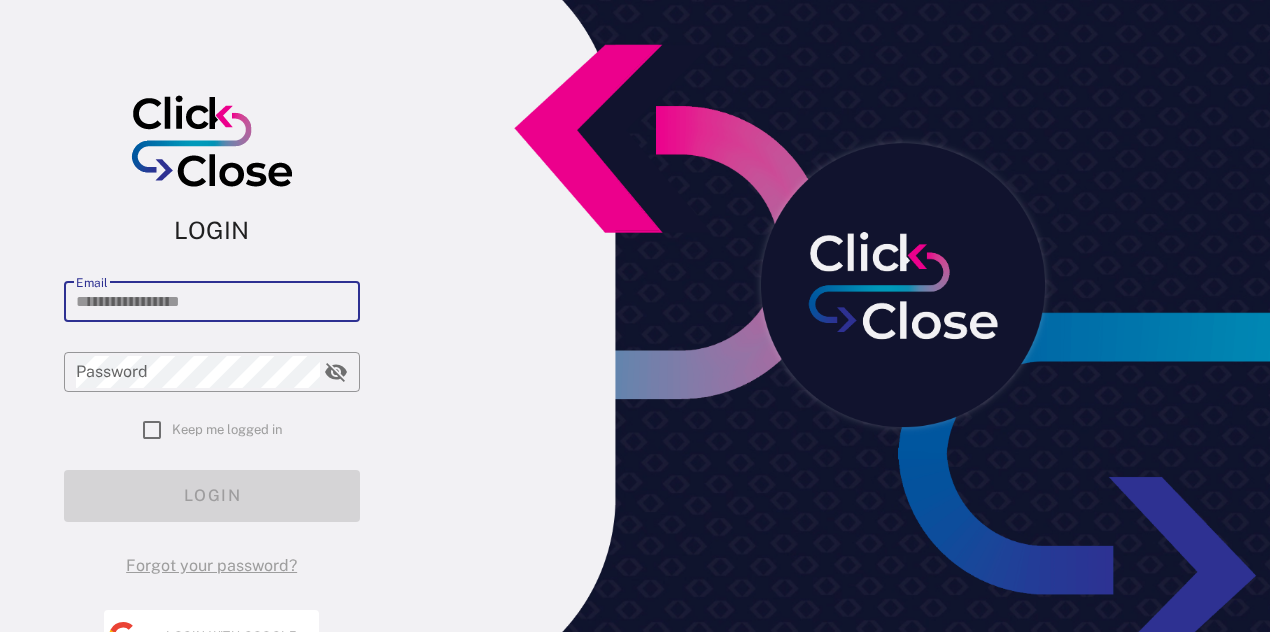 click on "Email" at bounding box center (212, 302) 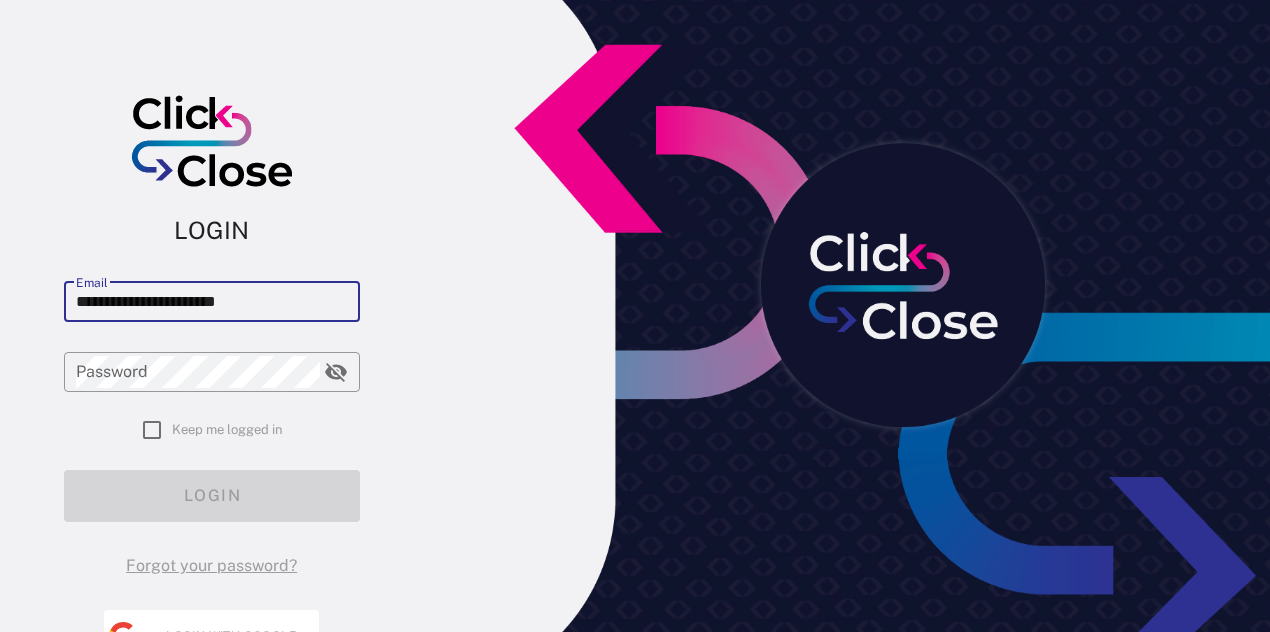 type on "**********" 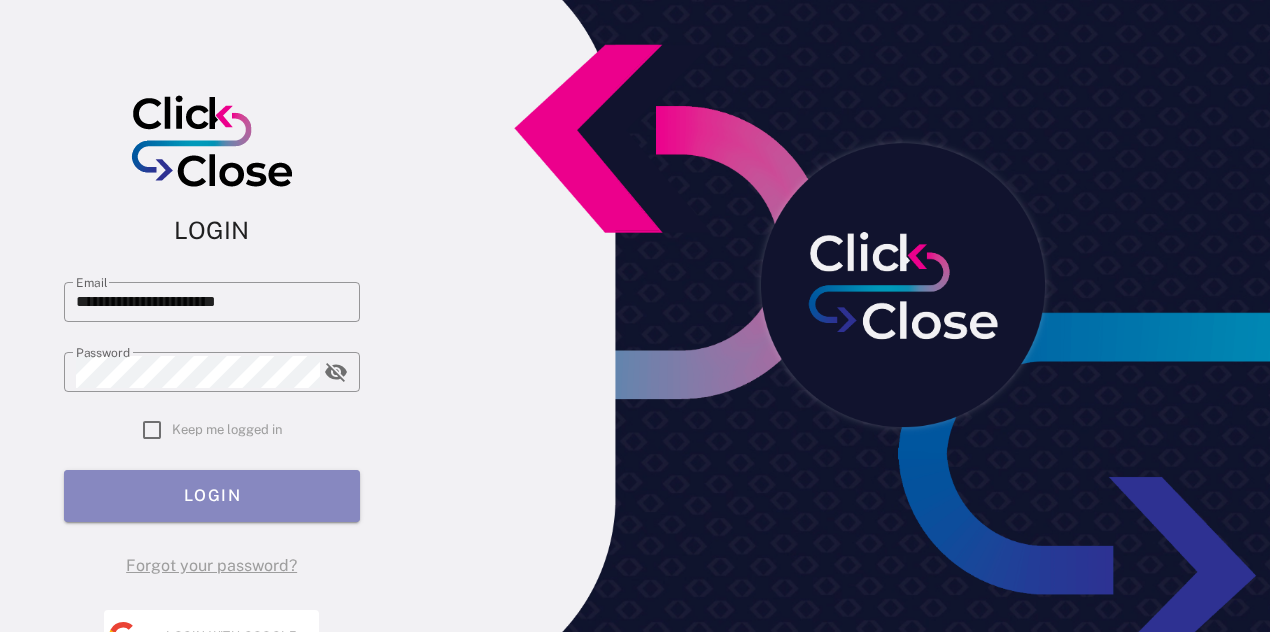 click on "LOGIN" at bounding box center (212, 495) 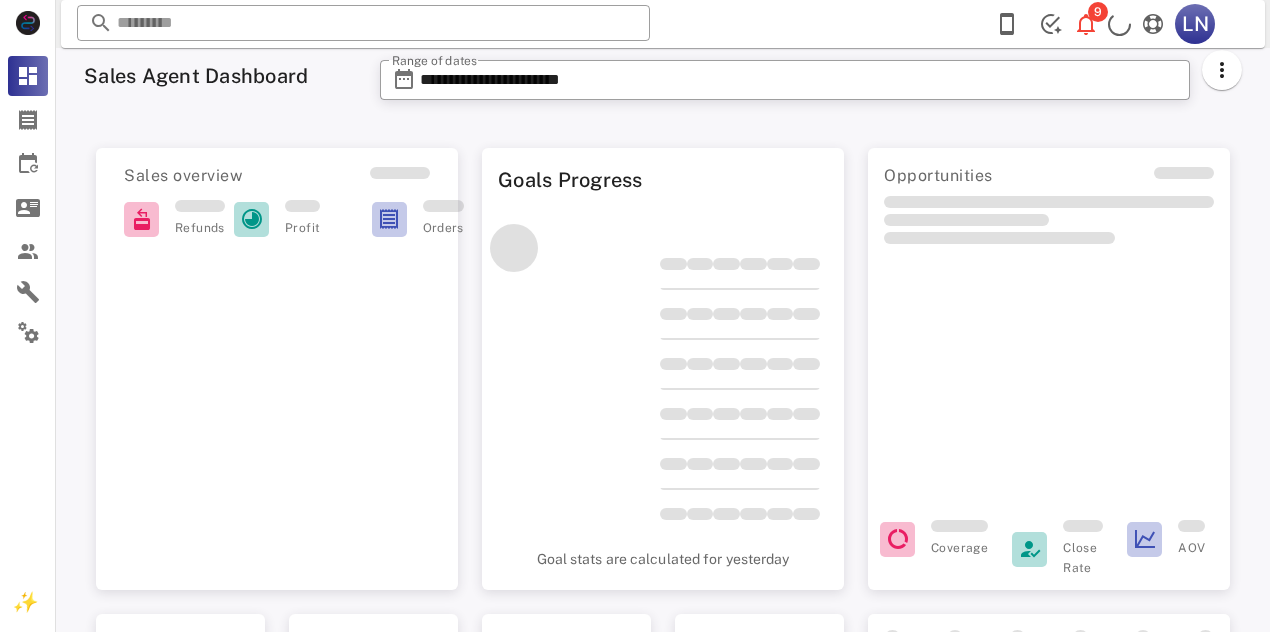 scroll, scrollTop: 0, scrollLeft: 0, axis: both 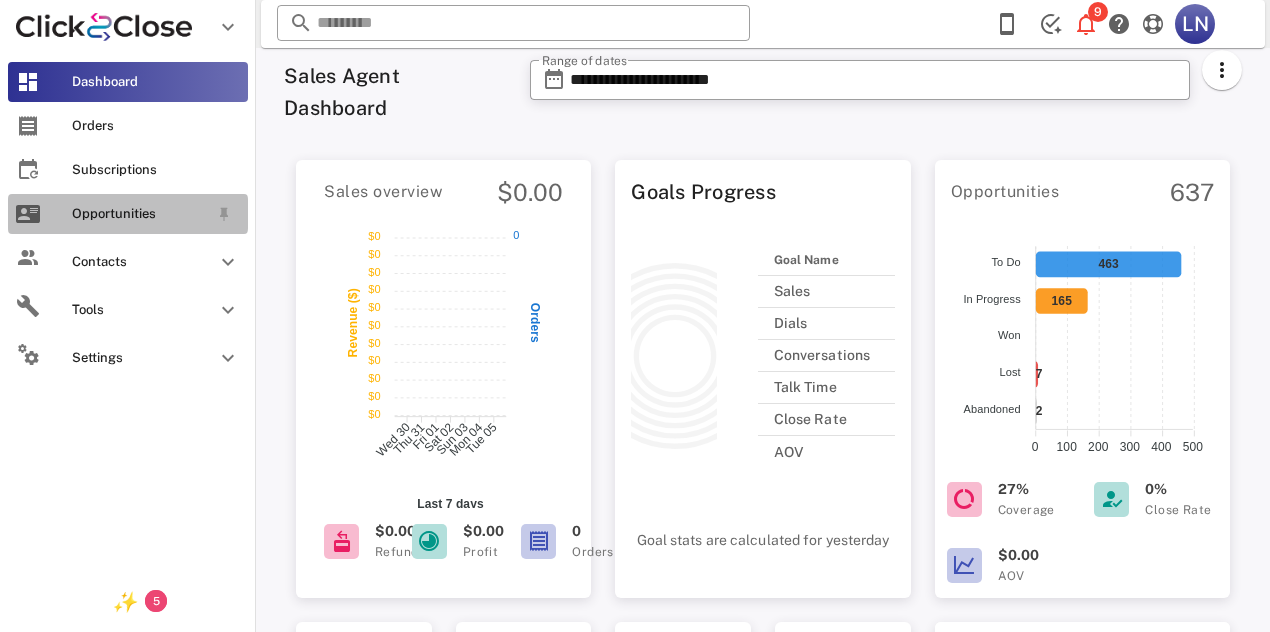 click on "Opportunities" at bounding box center (140, 214) 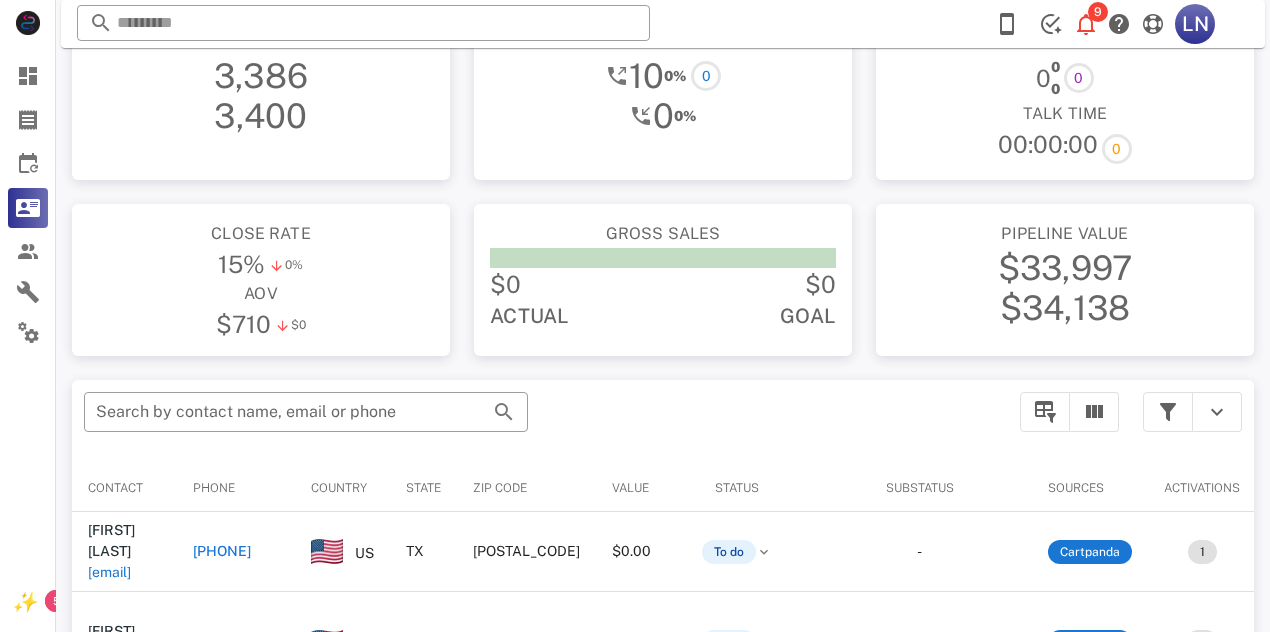 scroll, scrollTop: 66, scrollLeft: 0, axis: vertical 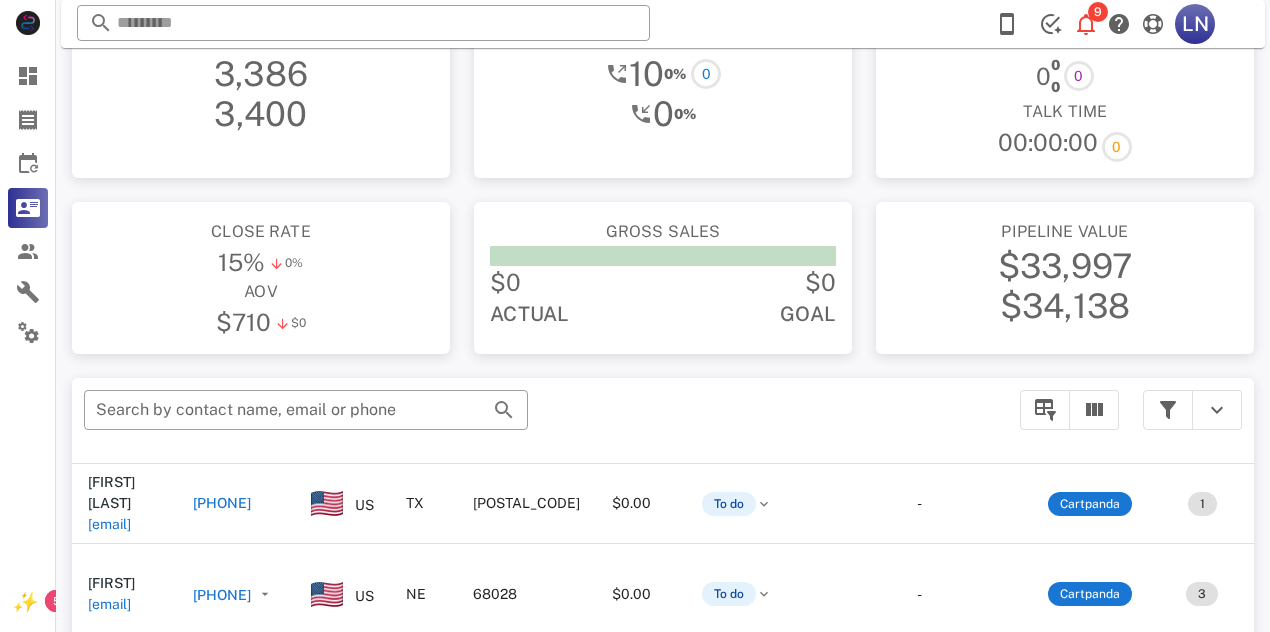 drag, startPoint x: 1102, startPoint y: 409, endPoint x: 836, endPoint y: 413, distance: 266.03006 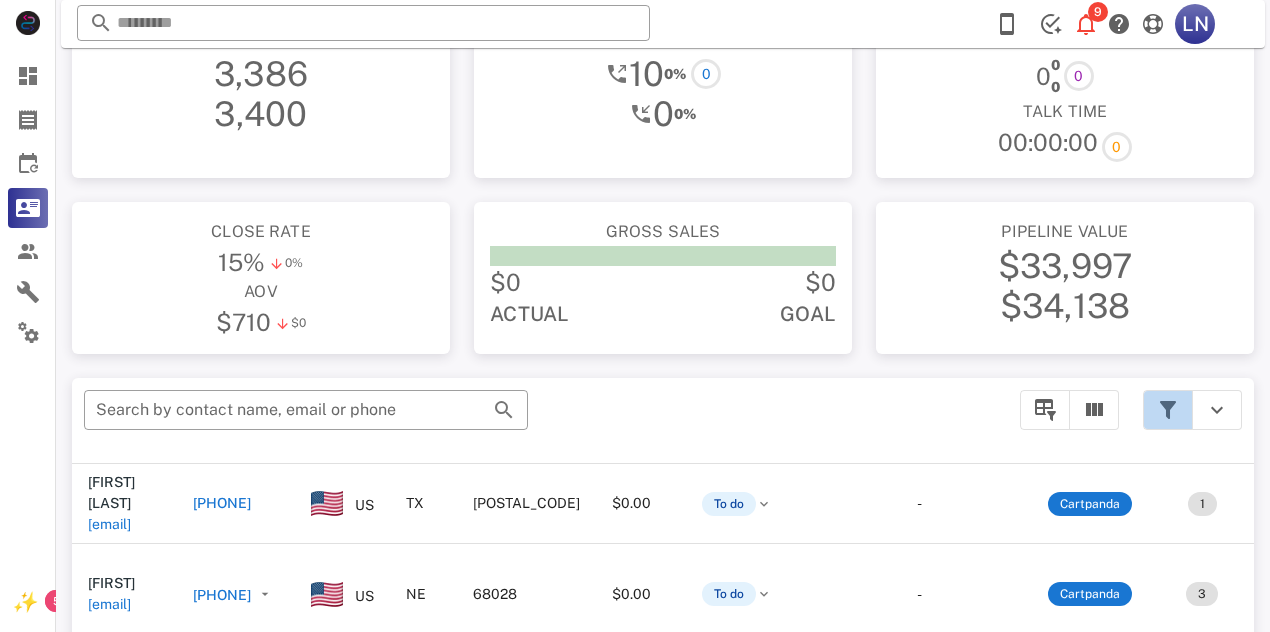 click at bounding box center (1168, 410) 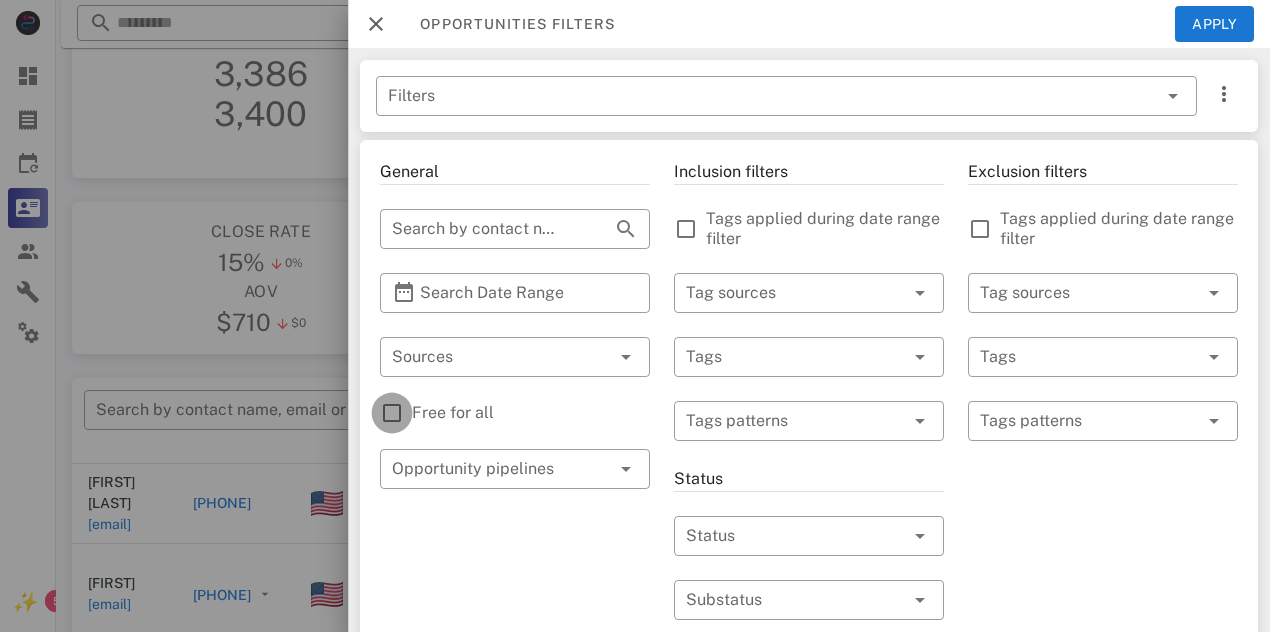 click at bounding box center (392, 413) 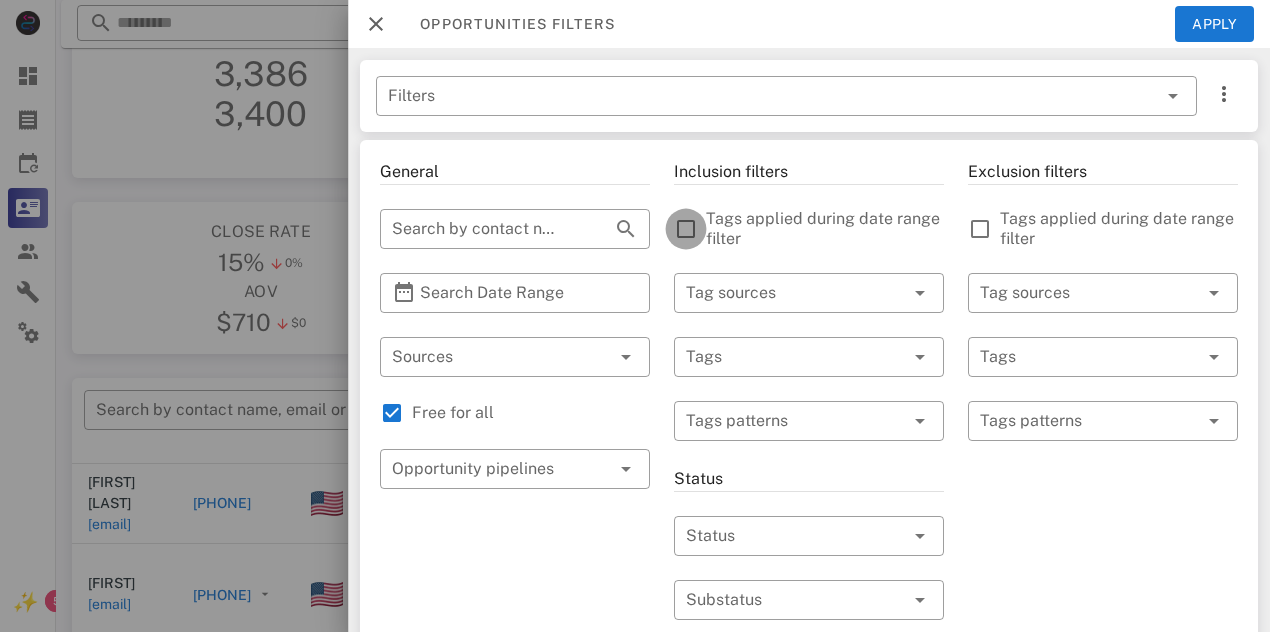 click at bounding box center (686, 229) 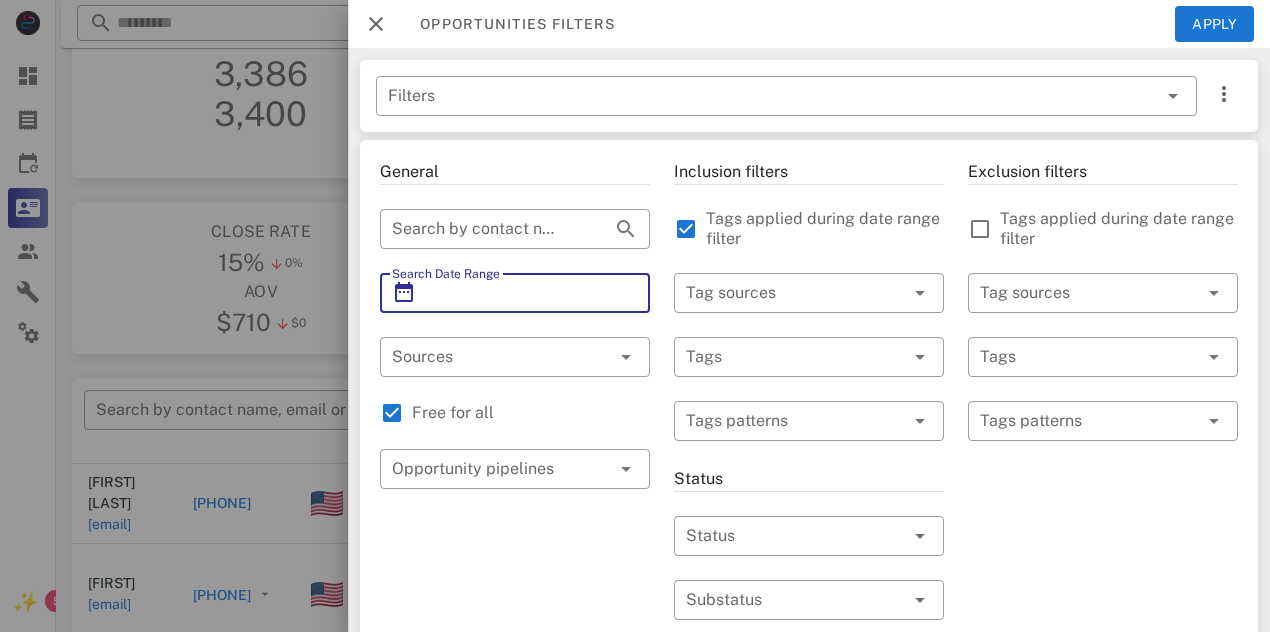 click on "Search Date Range" at bounding box center [515, 293] 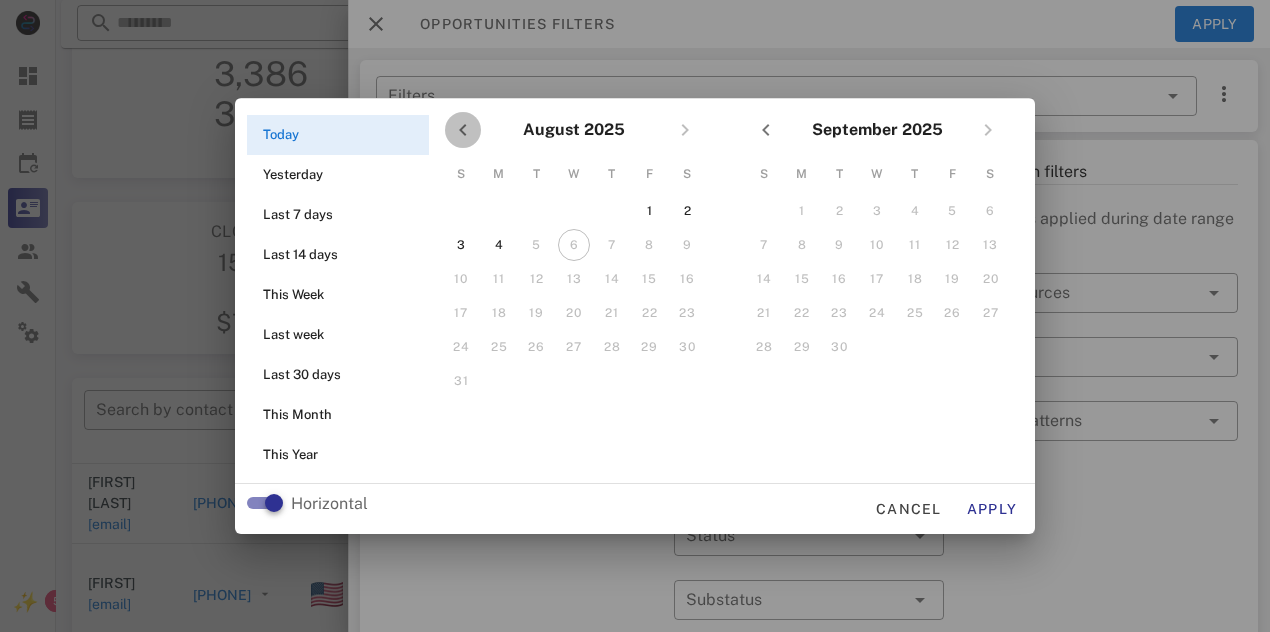 click at bounding box center (463, 130) 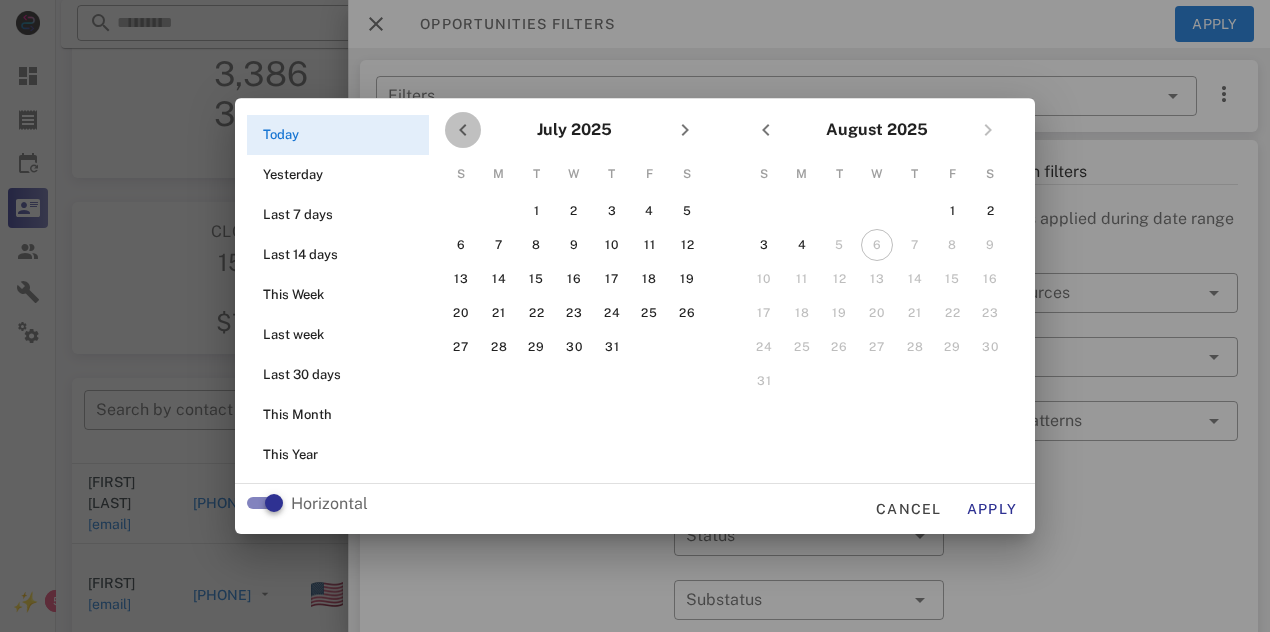 click at bounding box center (463, 130) 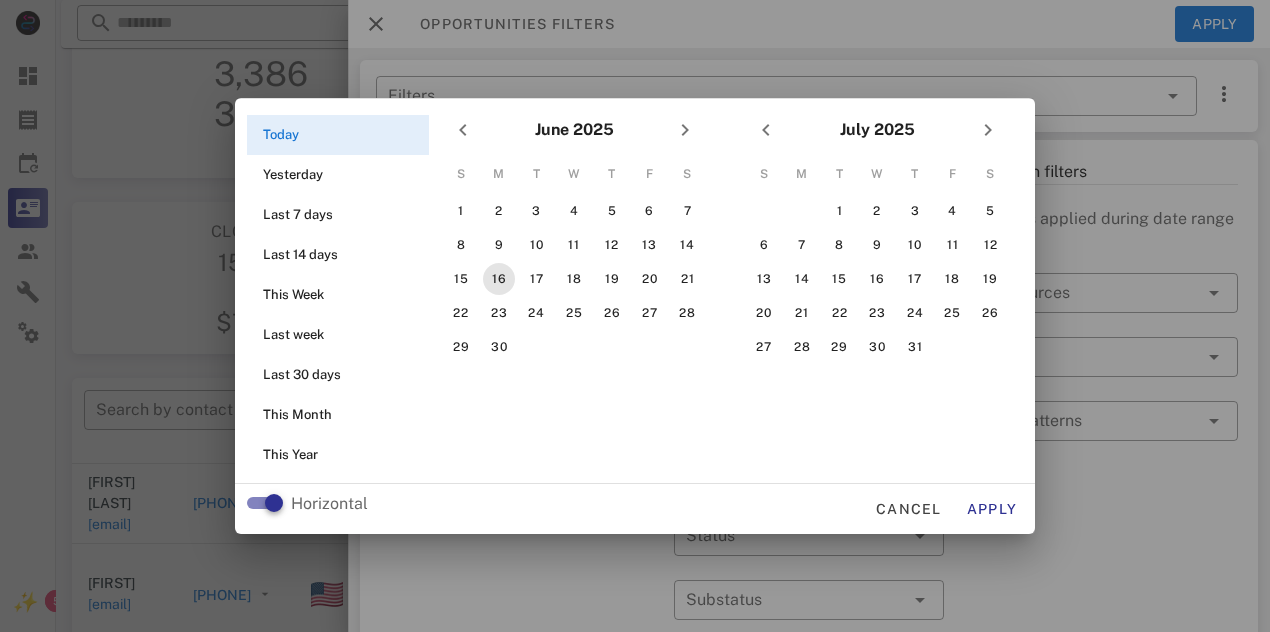 click on "16" at bounding box center (499, 279) 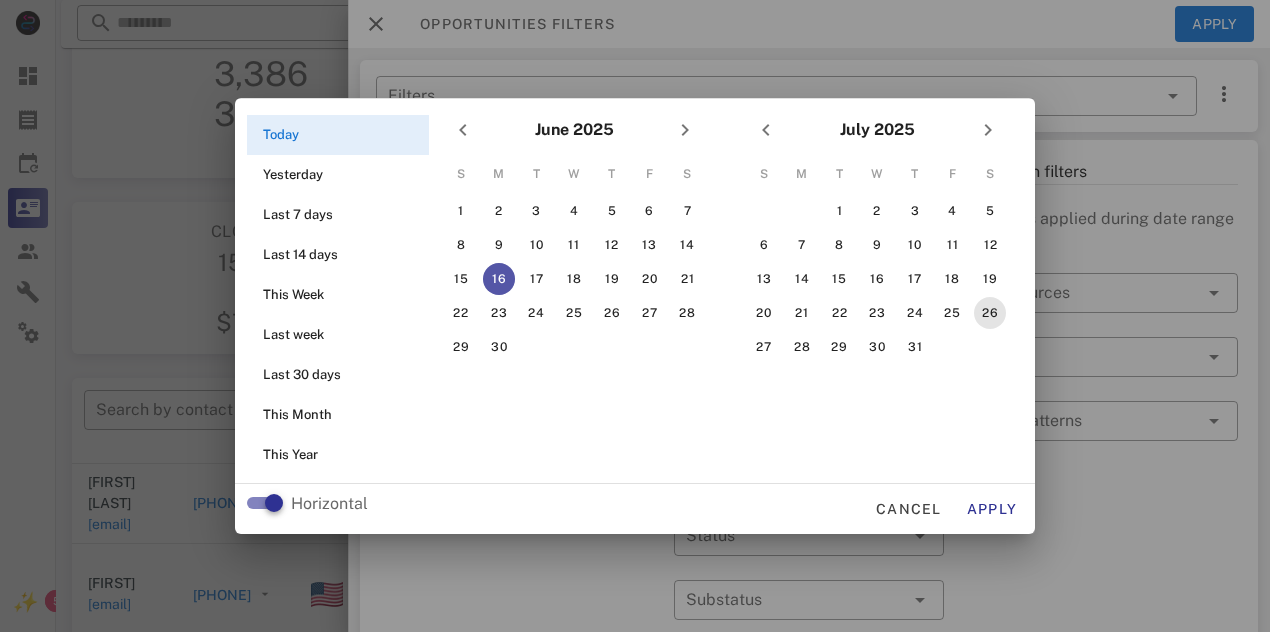 click on "26" at bounding box center (990, 313) 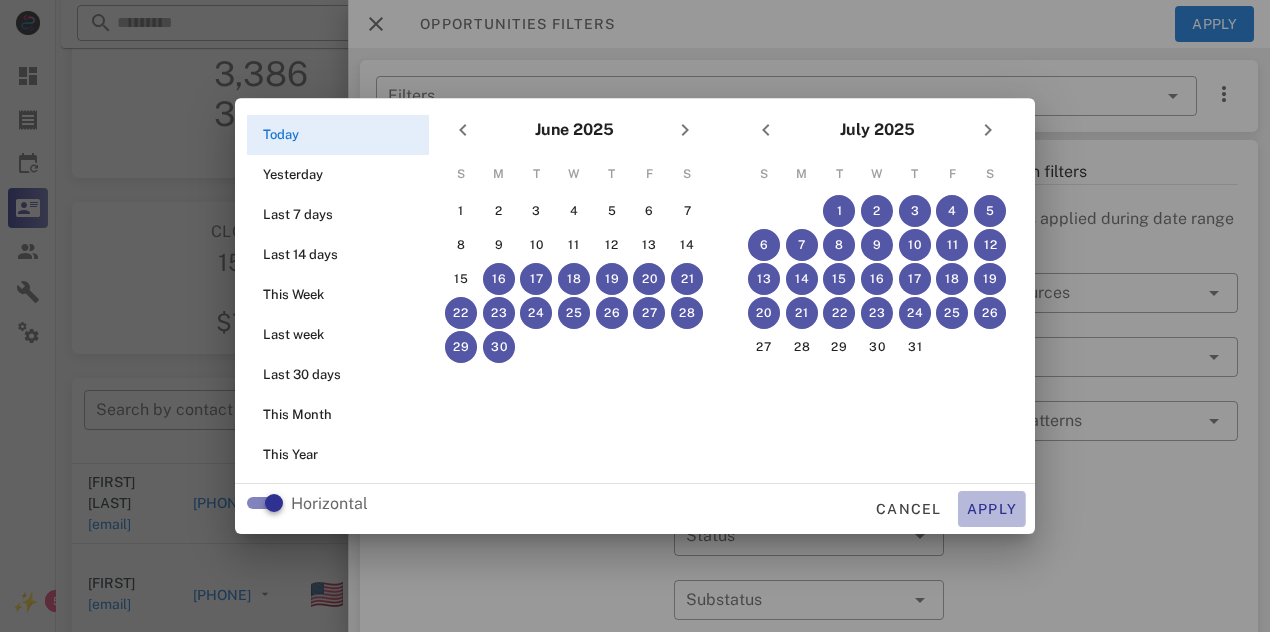 click on "Apply" at bounding box center (992, 509) 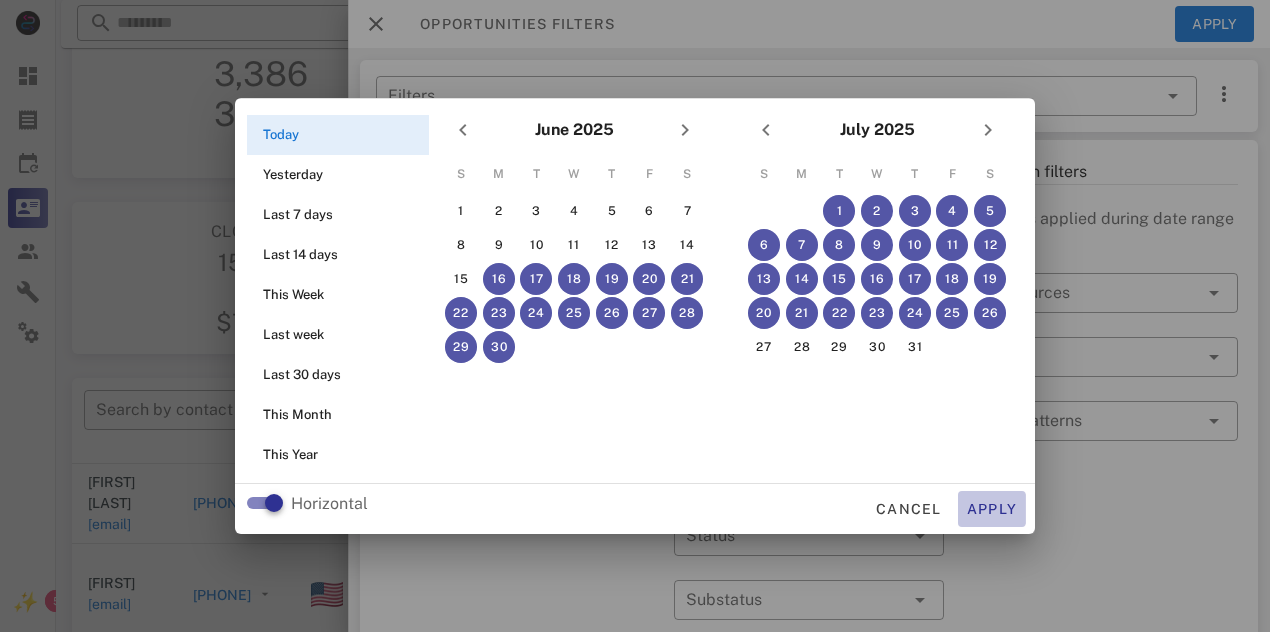 type on "**********" 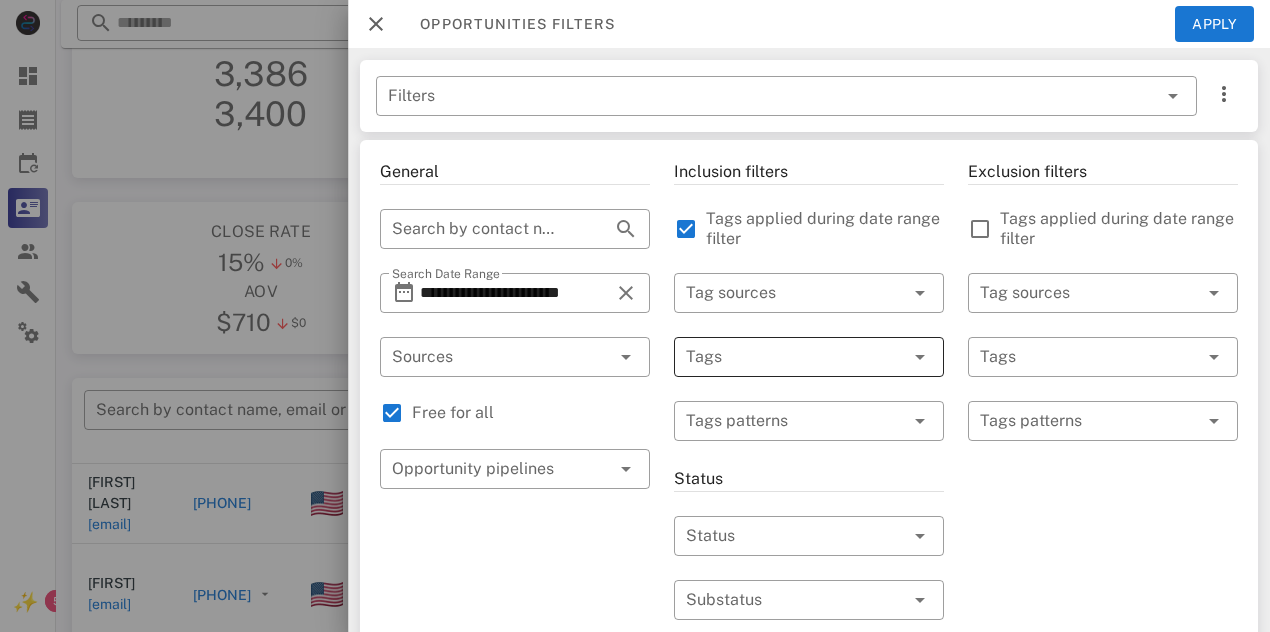 click at bounding box center (781, 357) 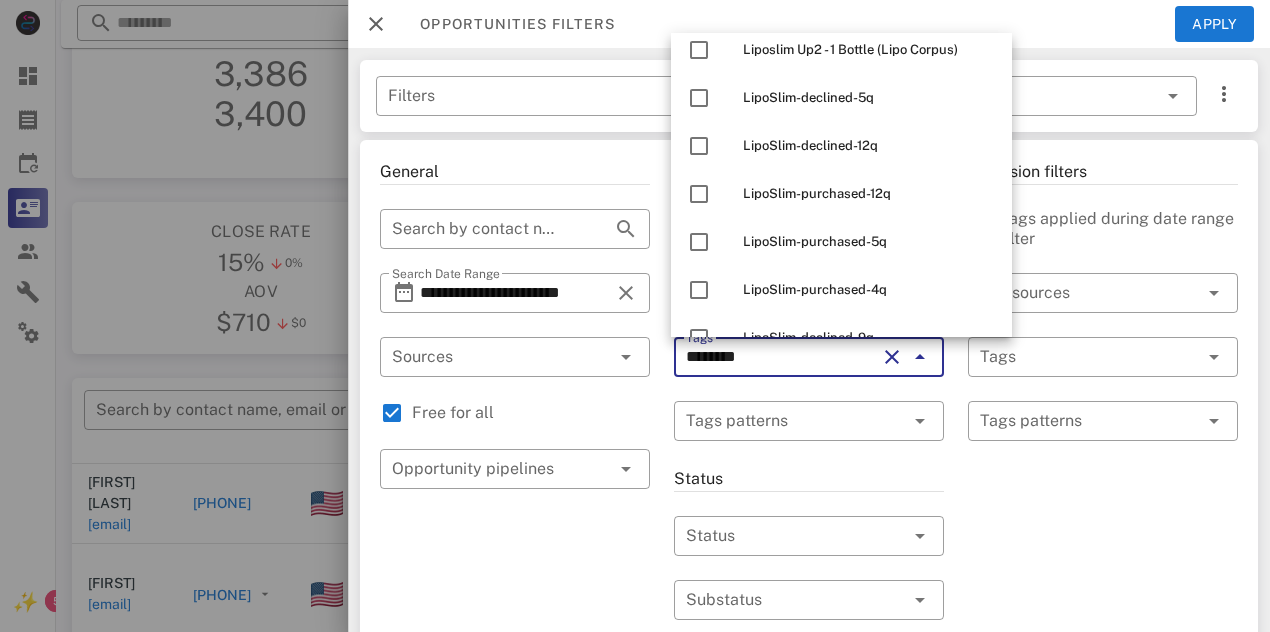 scroll, scrollTop: 1736, scrollLeft: 0, axis: vertical 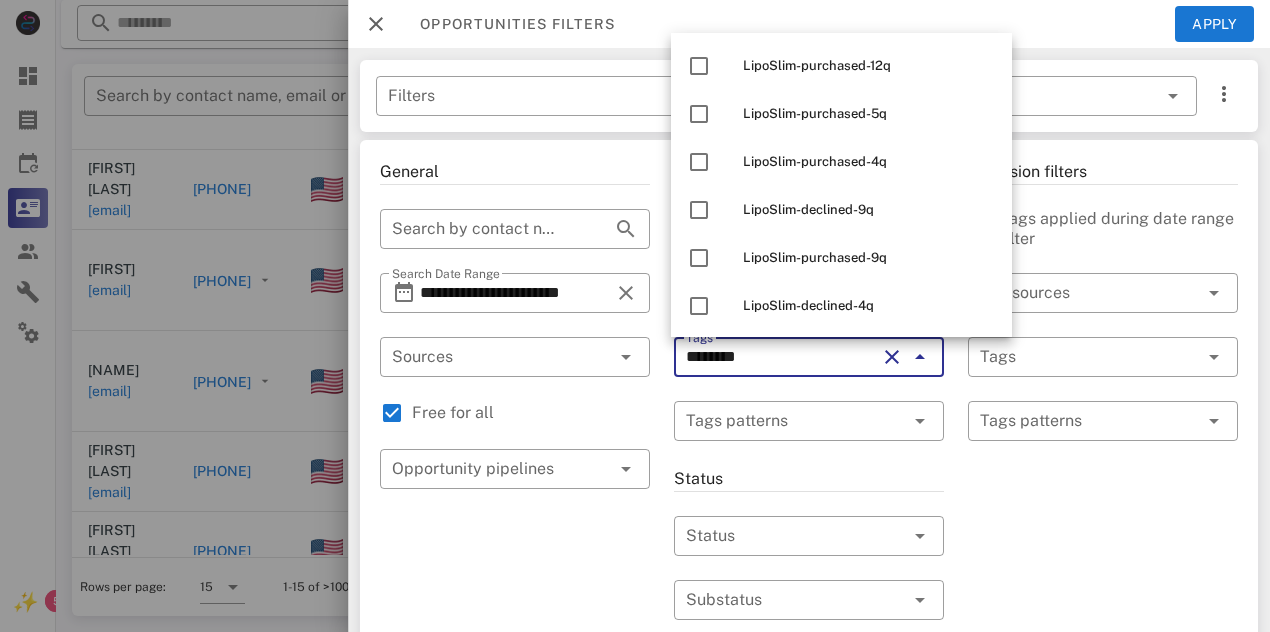 click on "********" at bounding box center (781, 357) 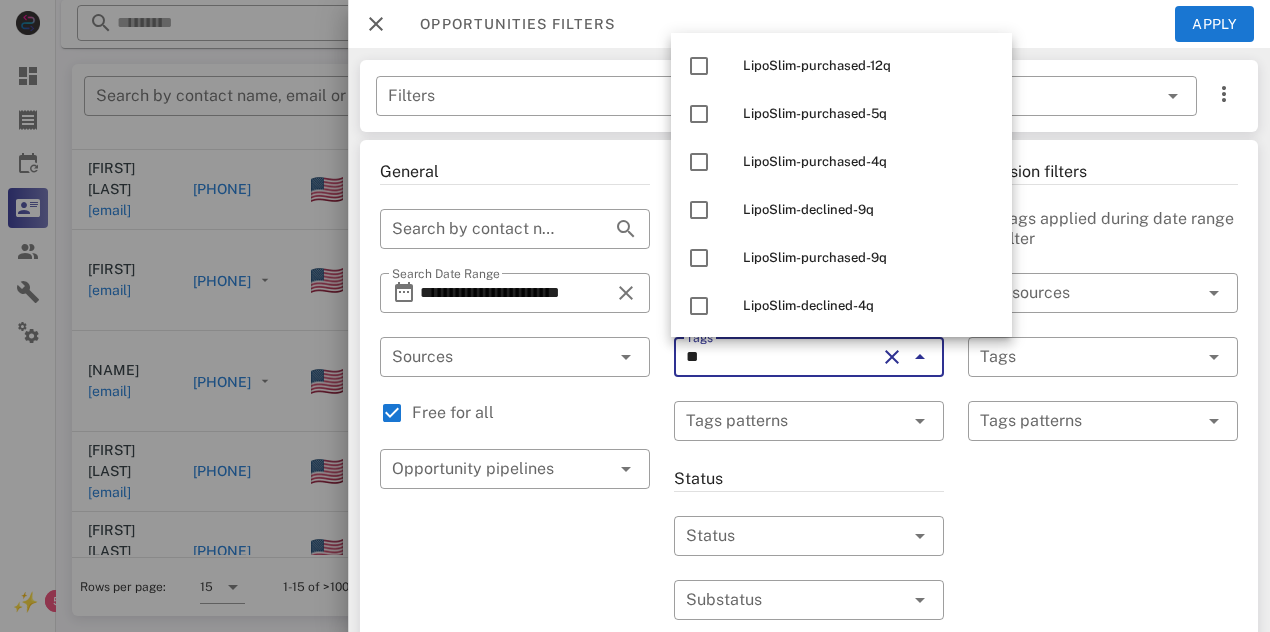 type on "*" 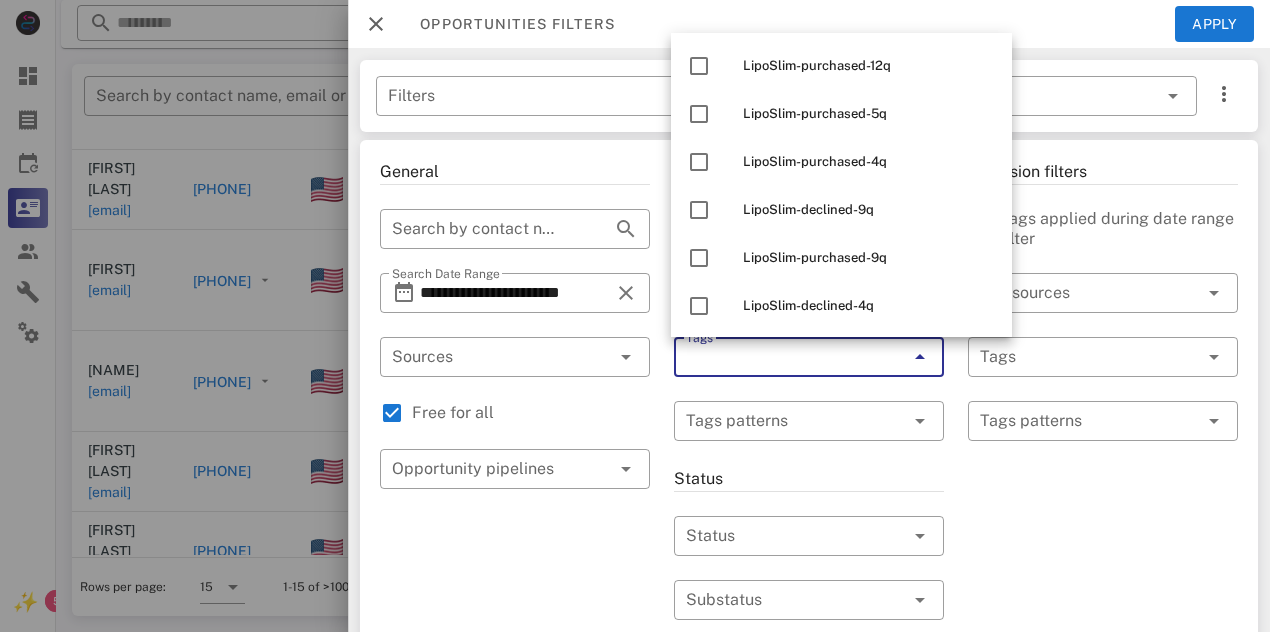 type on "*" 